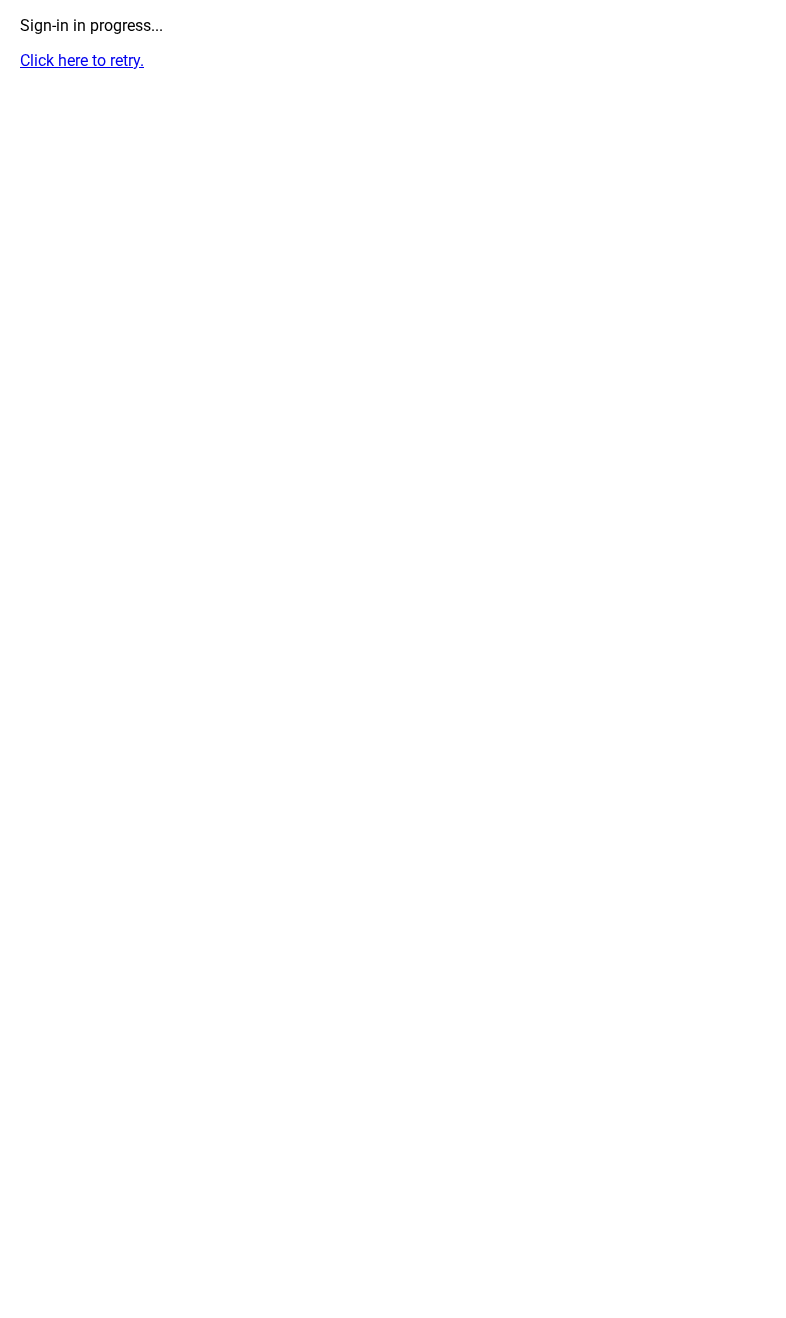 scroll, scrollTop: 0, scrollLeft: 0, axis: both 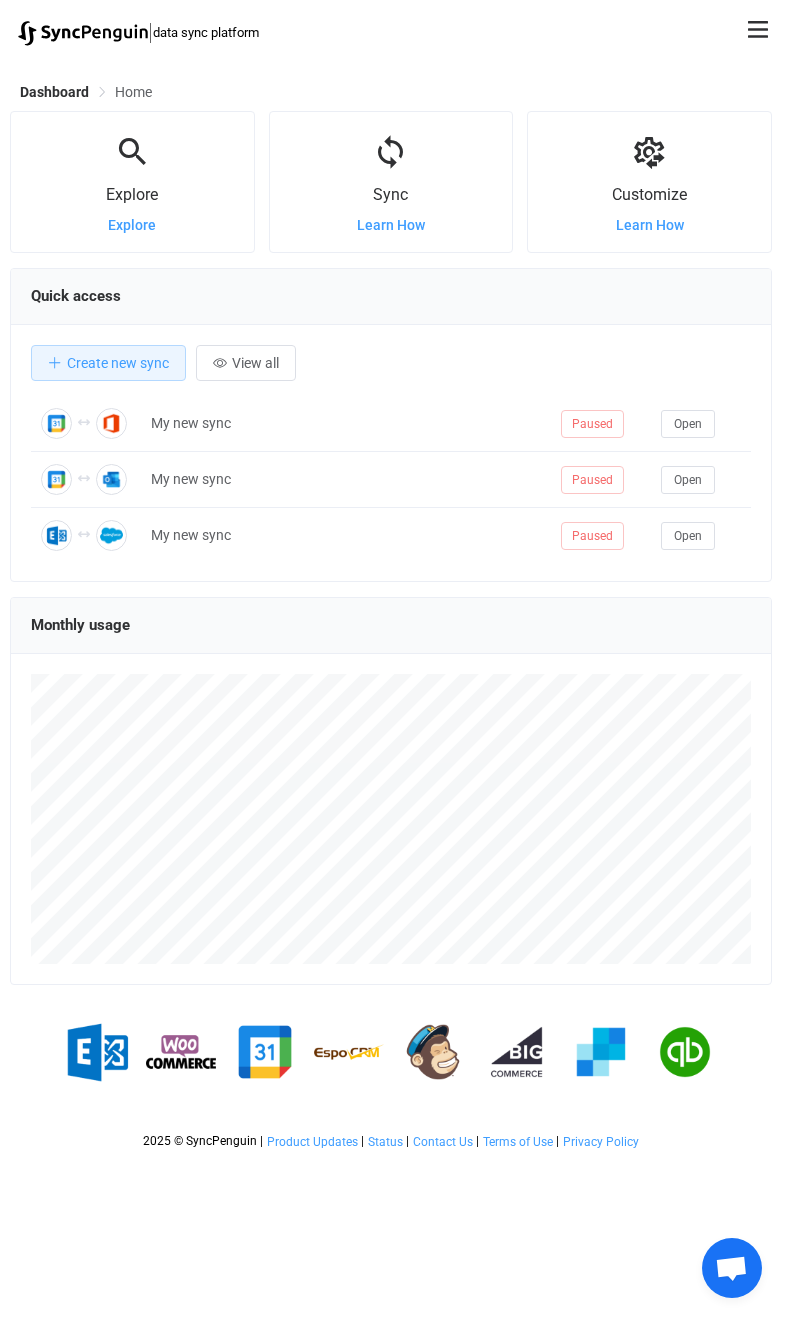 click on "|   data sync platform vitaliyherasymiv+74@gmail.com Contact Us Log Out" at bounding box center [393, 32] 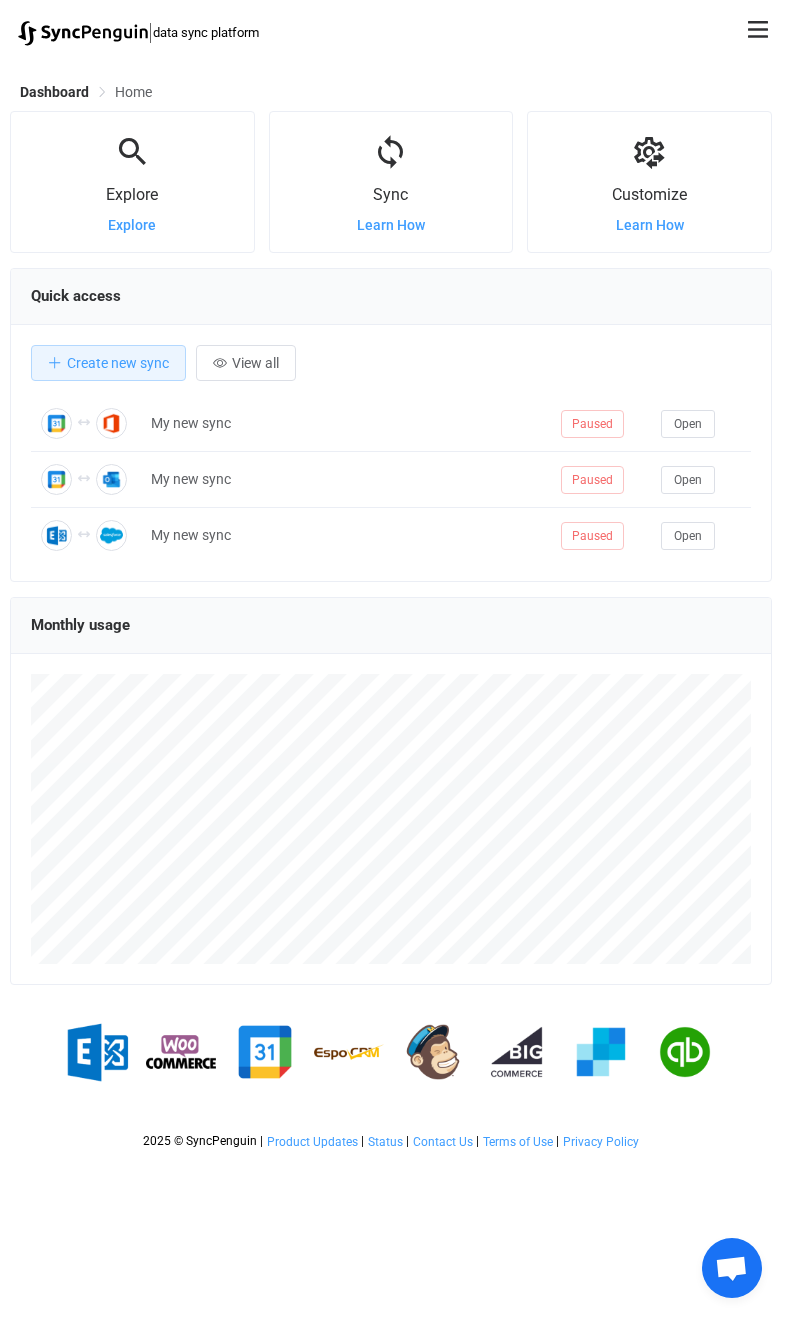 click at bounding box center (758, 32) 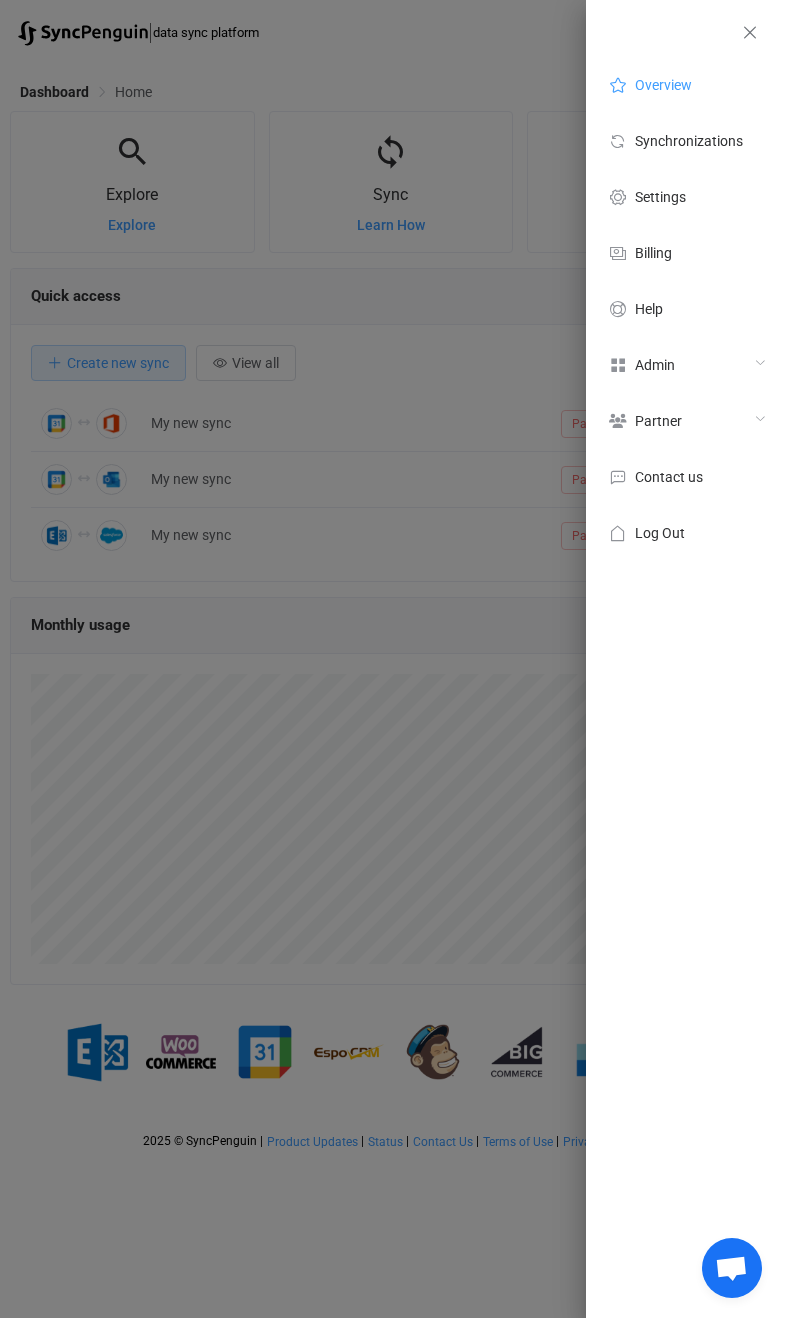 click at bounding box center (618, 365) 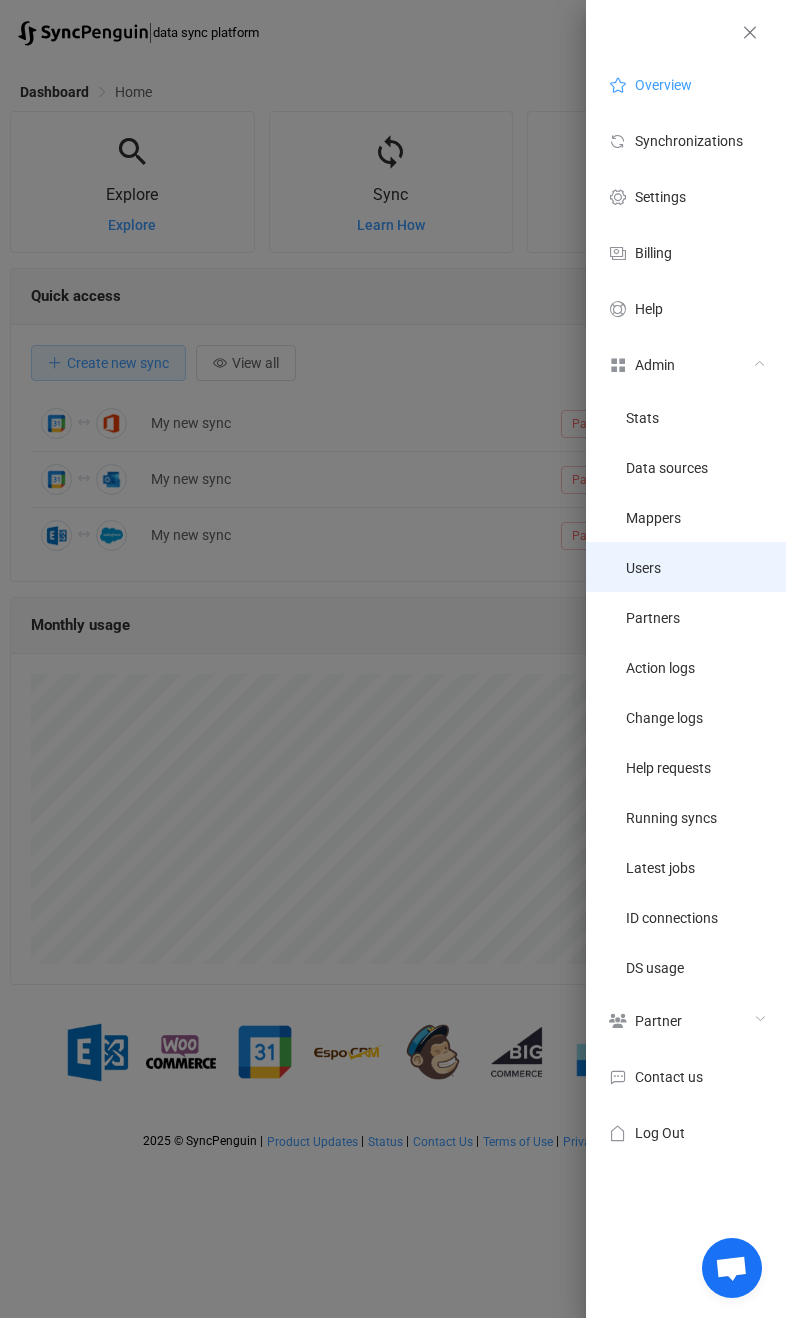 click on "Users" at bounding box center [686, 567] 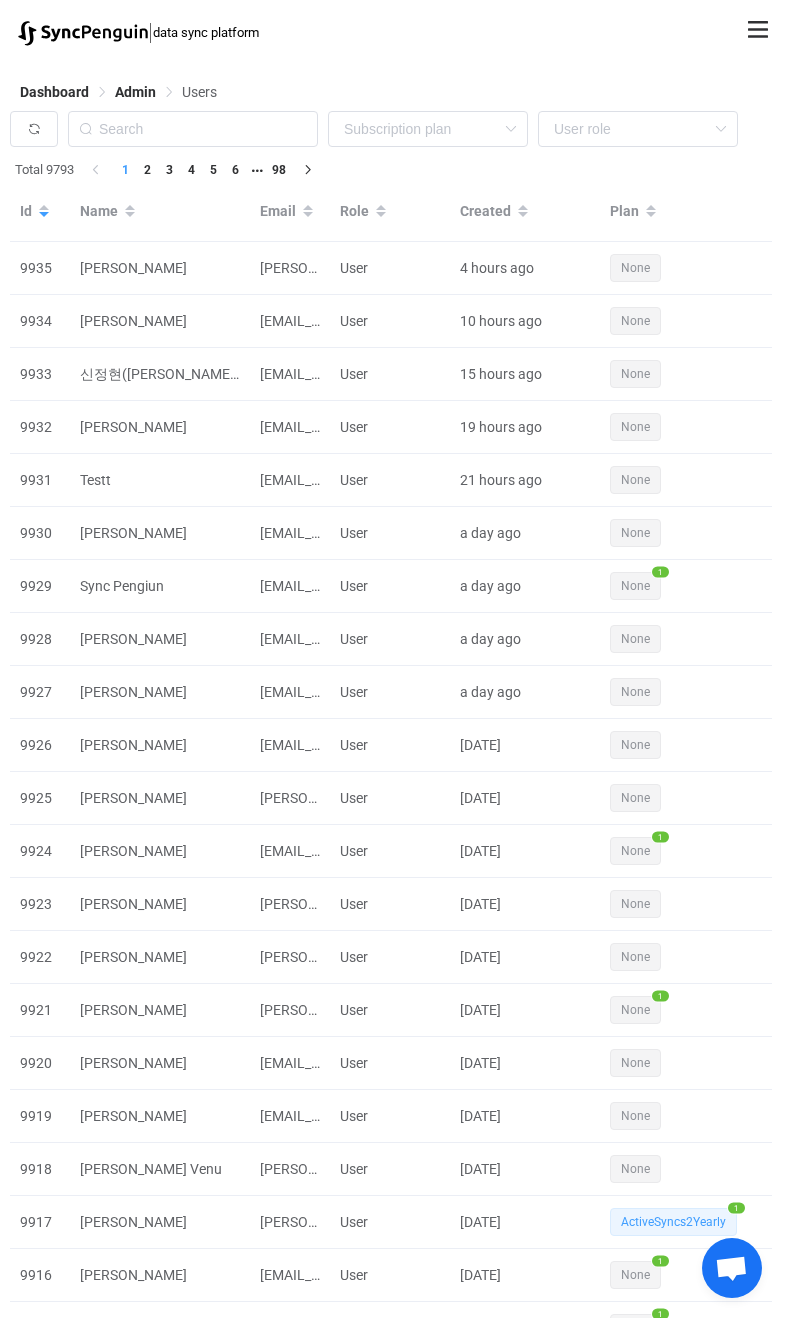 scroll, scrollTop: 0, scrollLeft: 93, axis: horizontal 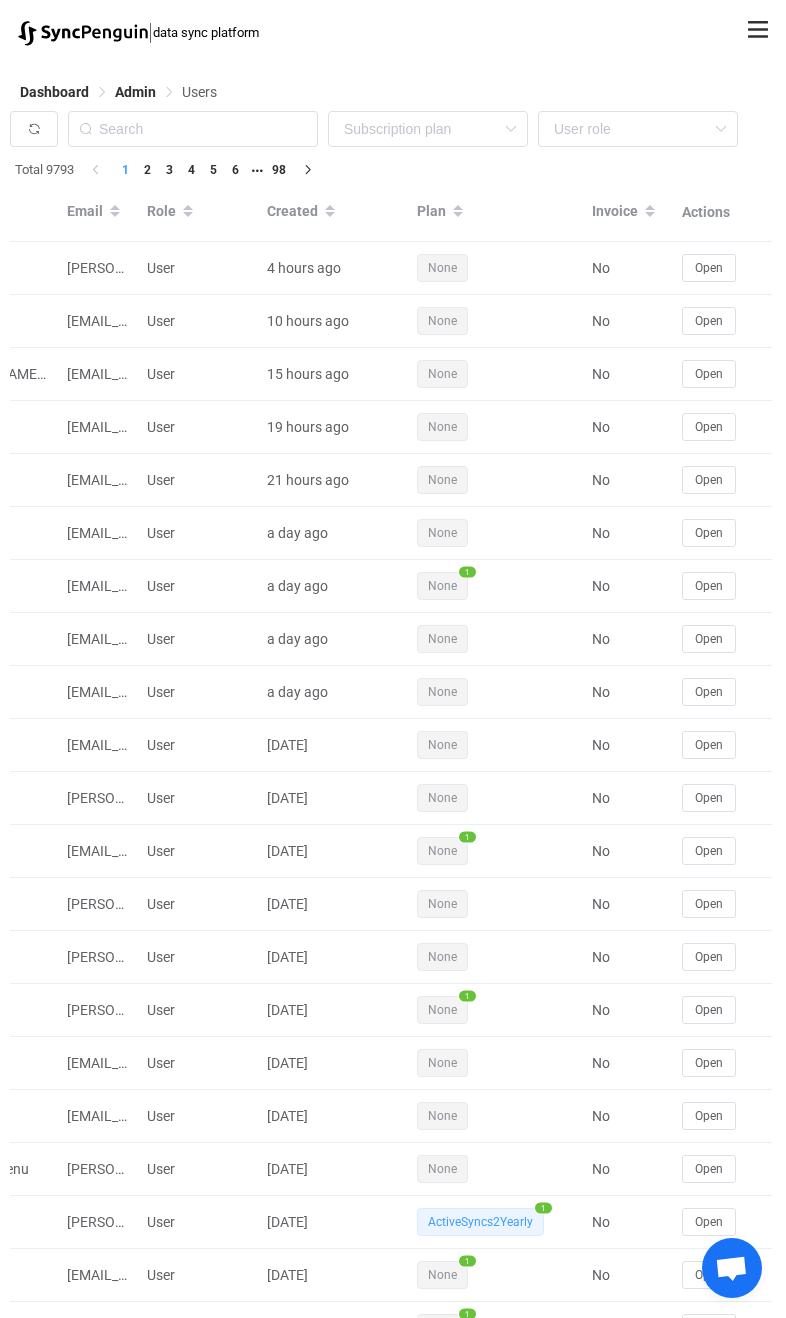 click 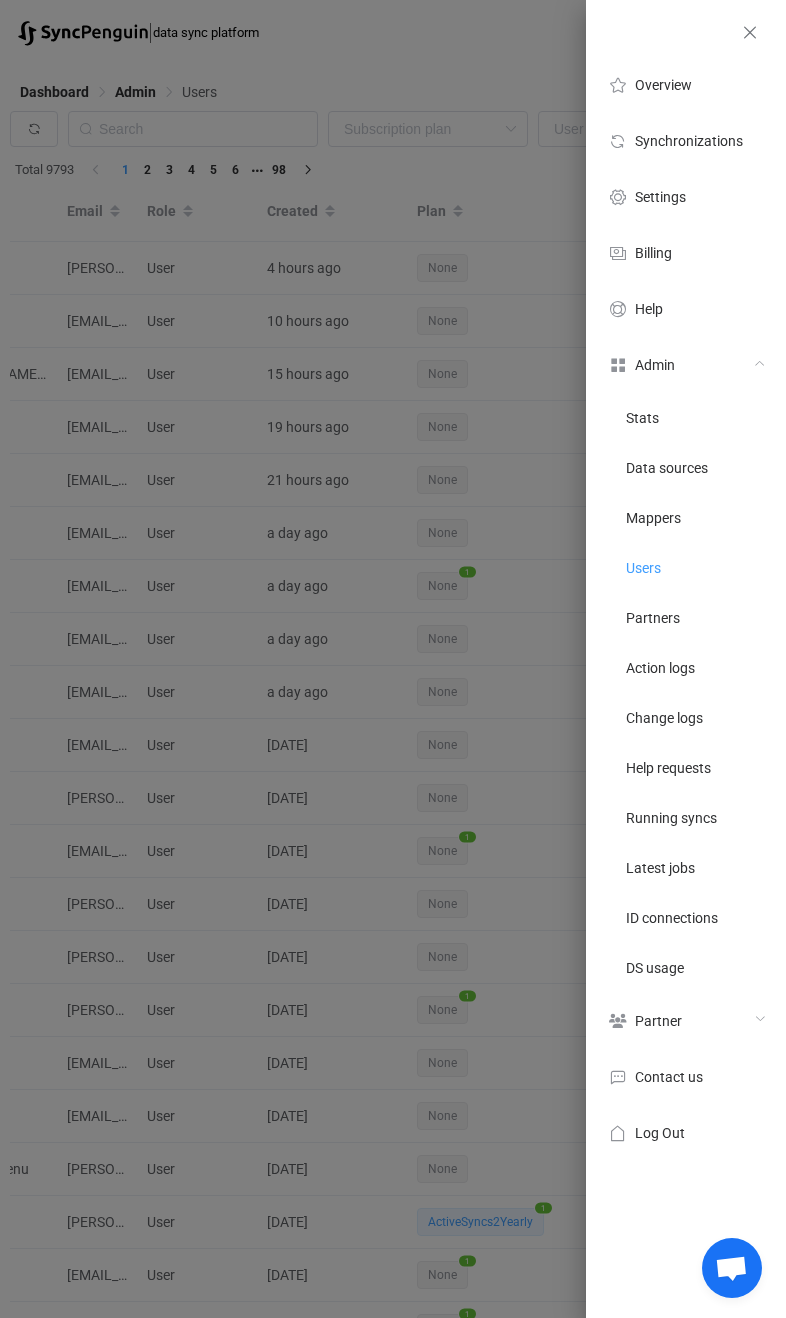 scroll, scrollTop: 0, scrollLeft: 193, axis: horizontal 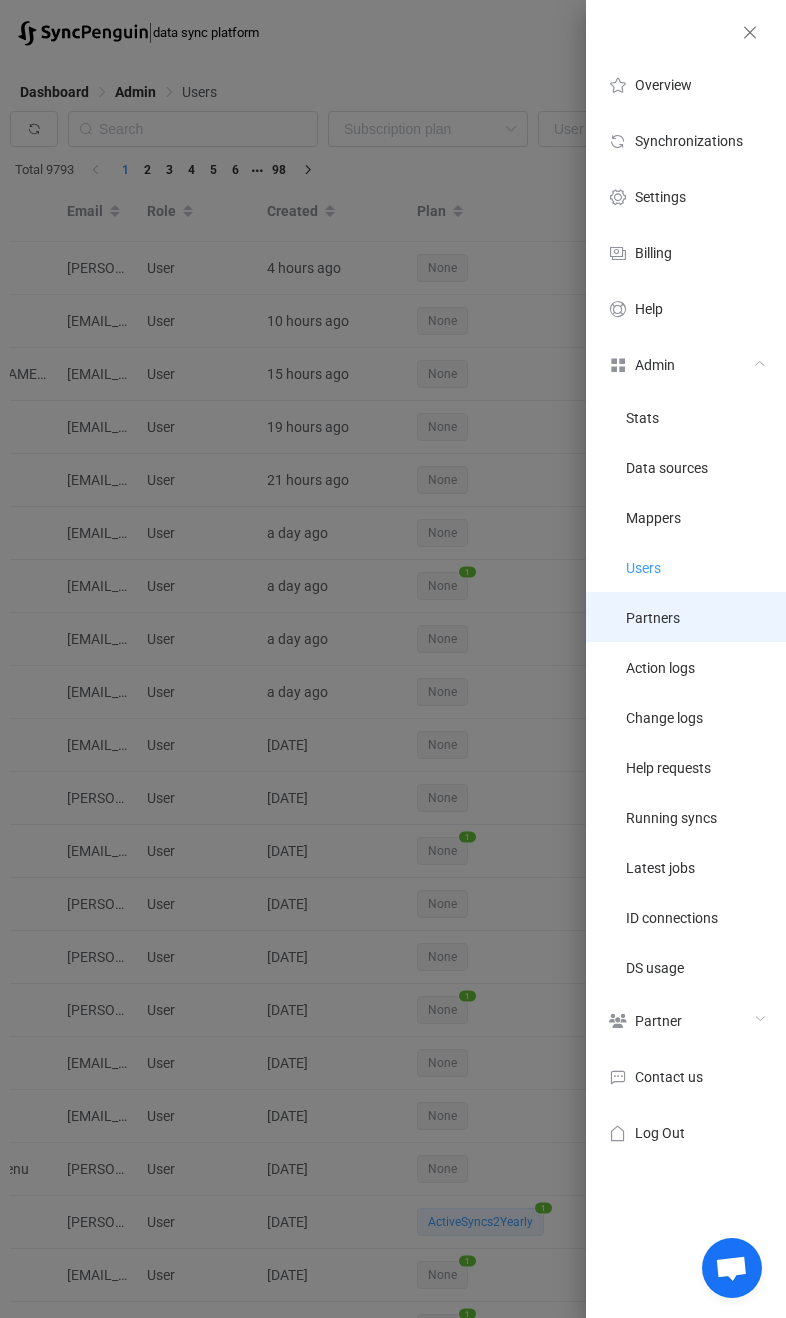 click on "Partners" at bounding box center (686, 617) 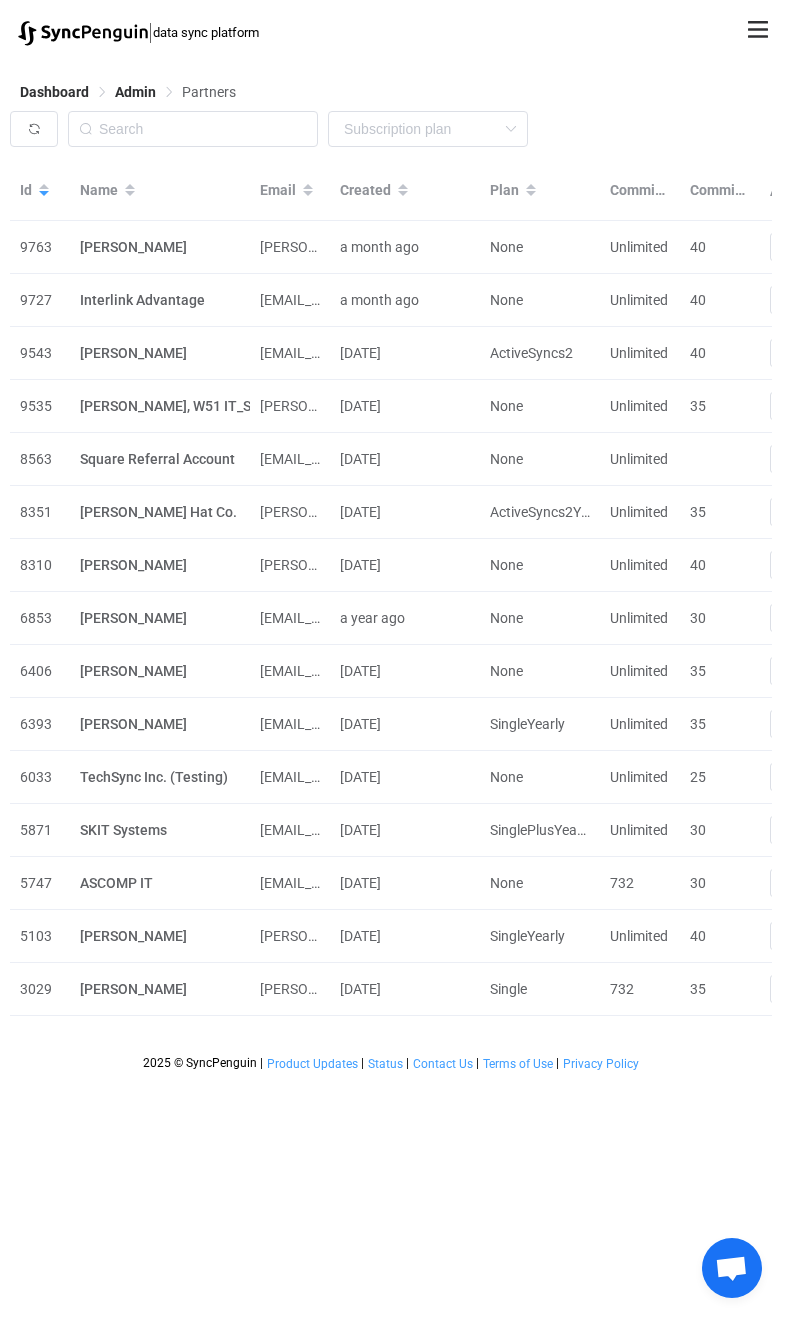scroll, scrollTop: 0, scrollLeft: 130, axis: horizontal 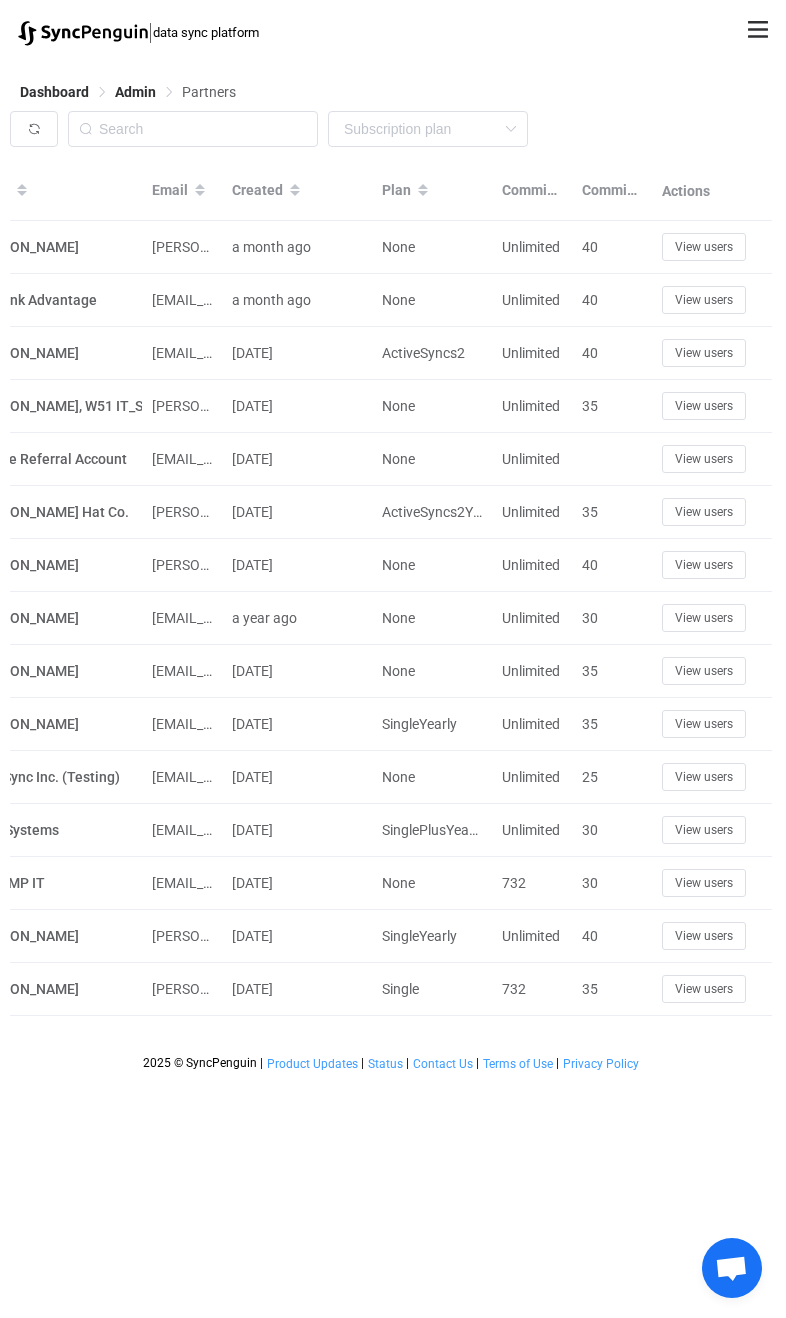 click on "View users" at bounding box center (704, 777) 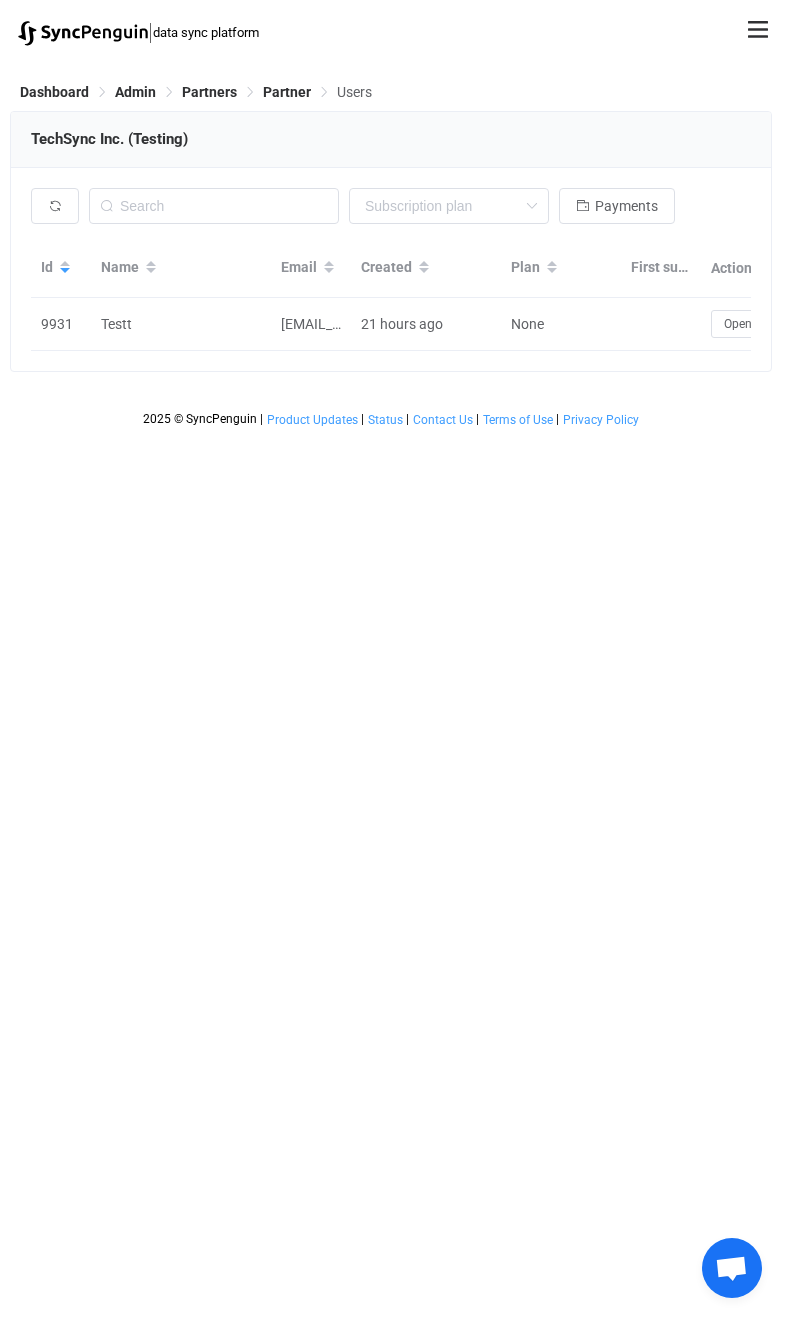 click on "Payments" at bounding box center [626, 206] 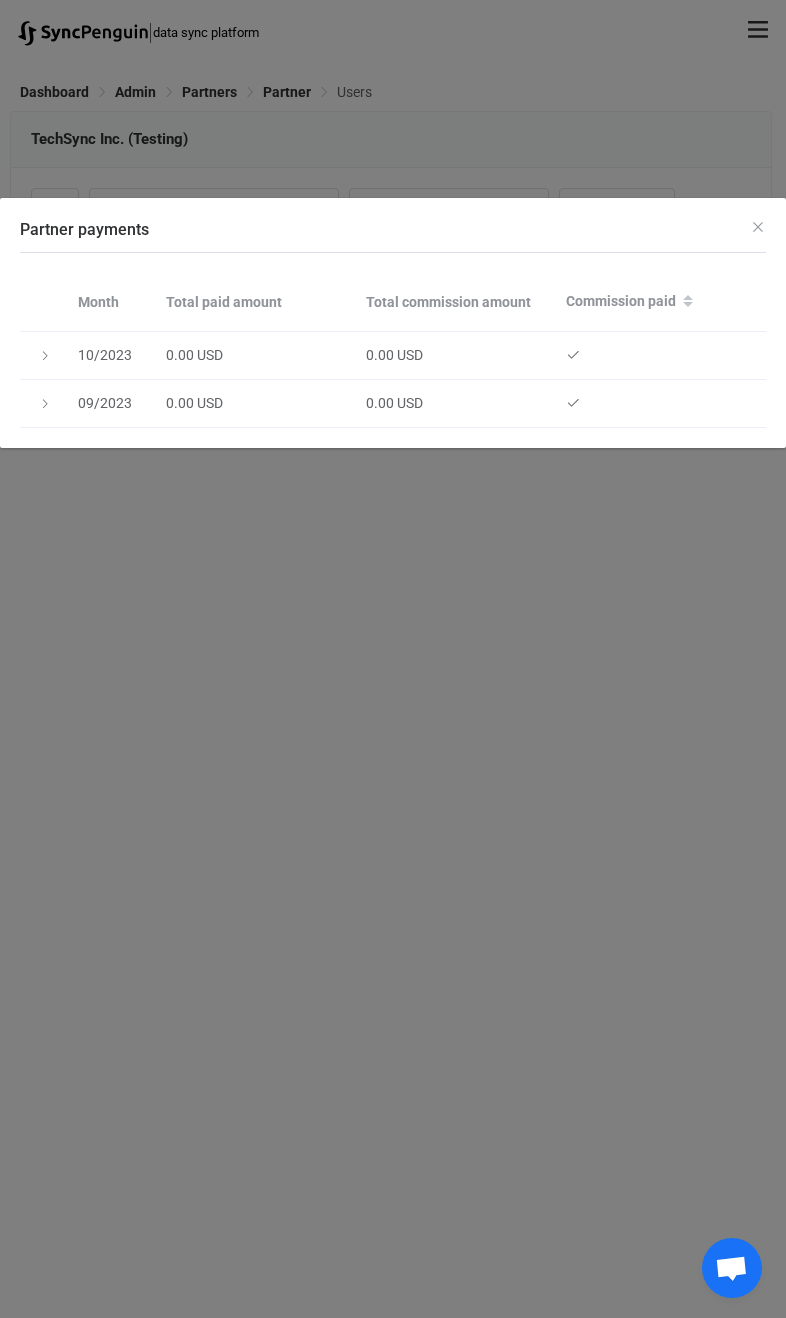 click on "Partner payments Month Total paid amount Total commission amount Commission paid 10/2023 0.00 USD 0.00 USD 09/2023 0.00 USD 0.00 USD" at bounding box center (393, 659) 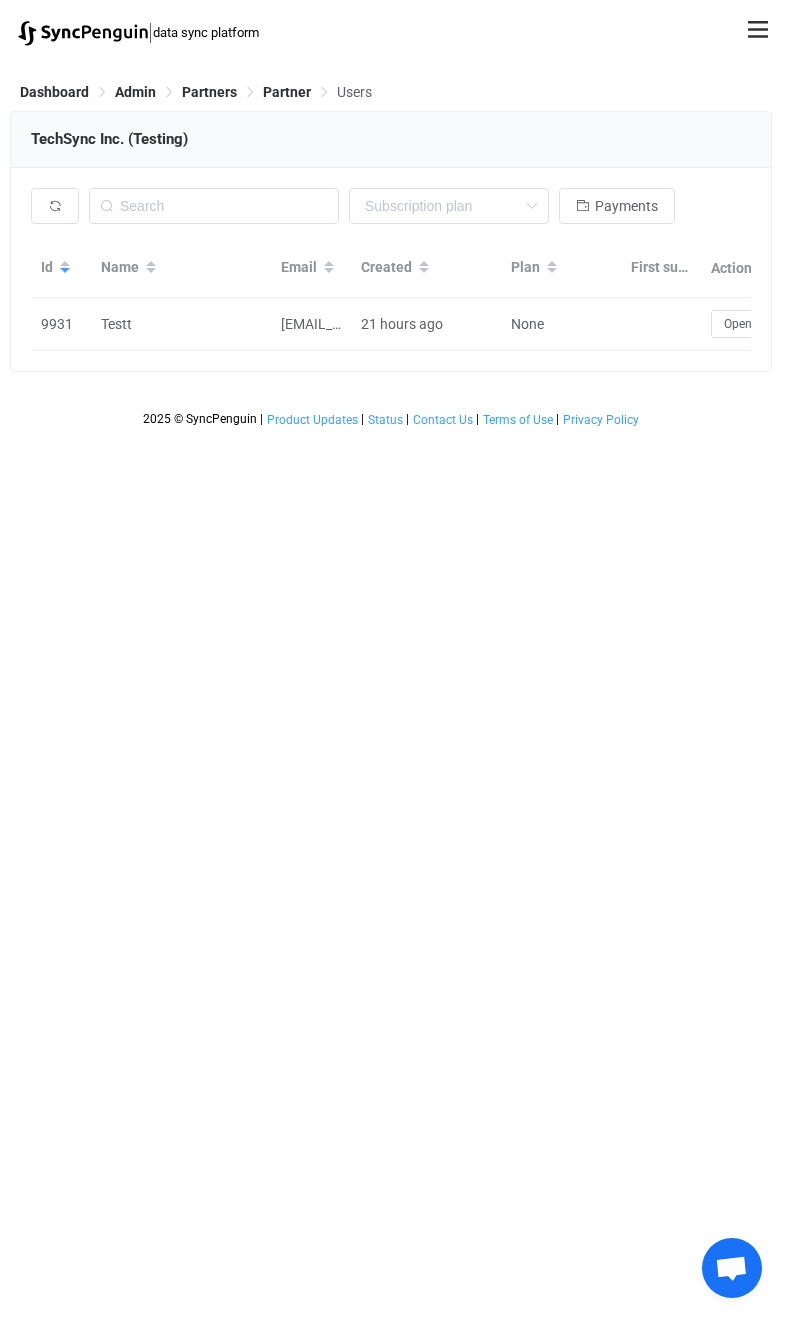 click on "|   data sync platform vitaliyherasymiv+74@gmail.com Contact Us Log Out Overview Synchronizations Settings Billing Help Admin Stats Data sources Mappers Users Partners Action logs Change logs Help requests Running syncs Latest jobs ID connections DS usage Partner Users Payments Contact us Log Out Overview Synchronizations Settings Billing Help Admin Stats Data sources Mappers Users Partners Action logs Change logs Help requests Running syncs Latest jobs ID connections DS usage Partner Users Payments Dashboard Admin Partners Partner Users TechSync Inc. (Testing) None Single SingleYearly SinglePlus SinglePlusYearly Team TeamYearly TeamPlus TeamPlusYearly Professional ProfessionalYearly ProfessionalPlus ProfessionalPlusYearly Enterprise EnterpriseYearly Payments Id Name Email Created Plan First subscription Actions 9931 Testt vitaliyherasymiv+user47test74@gmail.com 21 hours ago None Open Partner payments Month Total paid amount Total commission amount Commission paid 10/2023 0.00 USD 0.00 USD 09/2023 0.00 USD |" at bounding box center [393, 218] 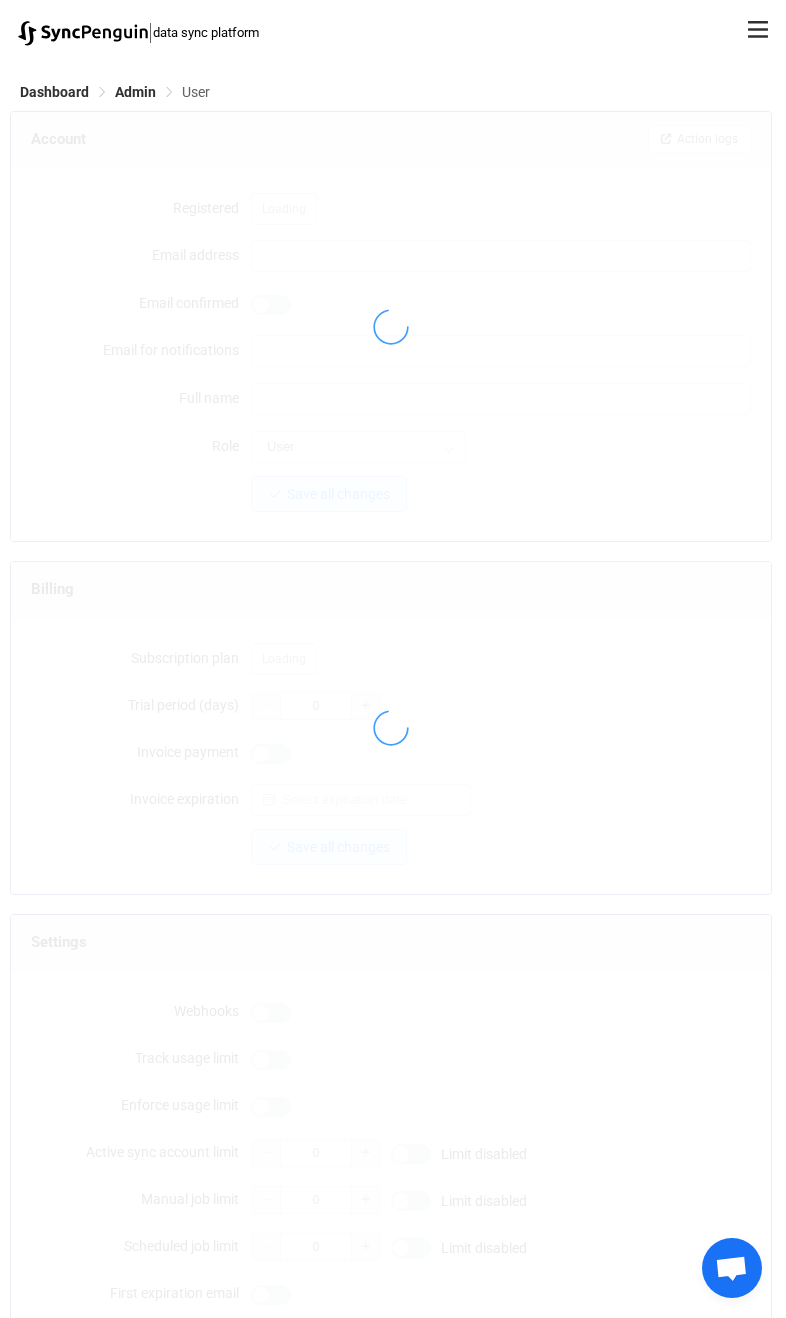 type on "[EMAIL_ADDRESS][DOMAIN_NAME]" 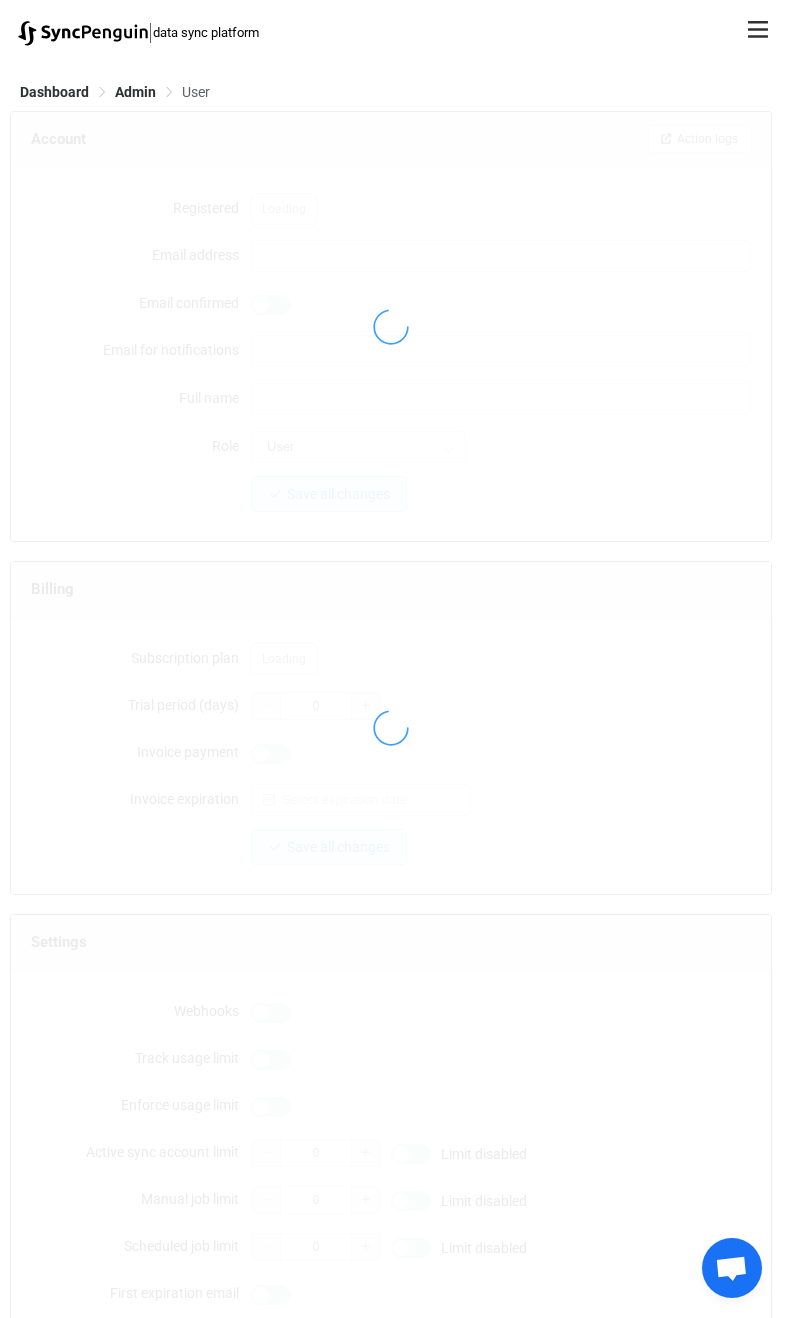 type on "Testt" 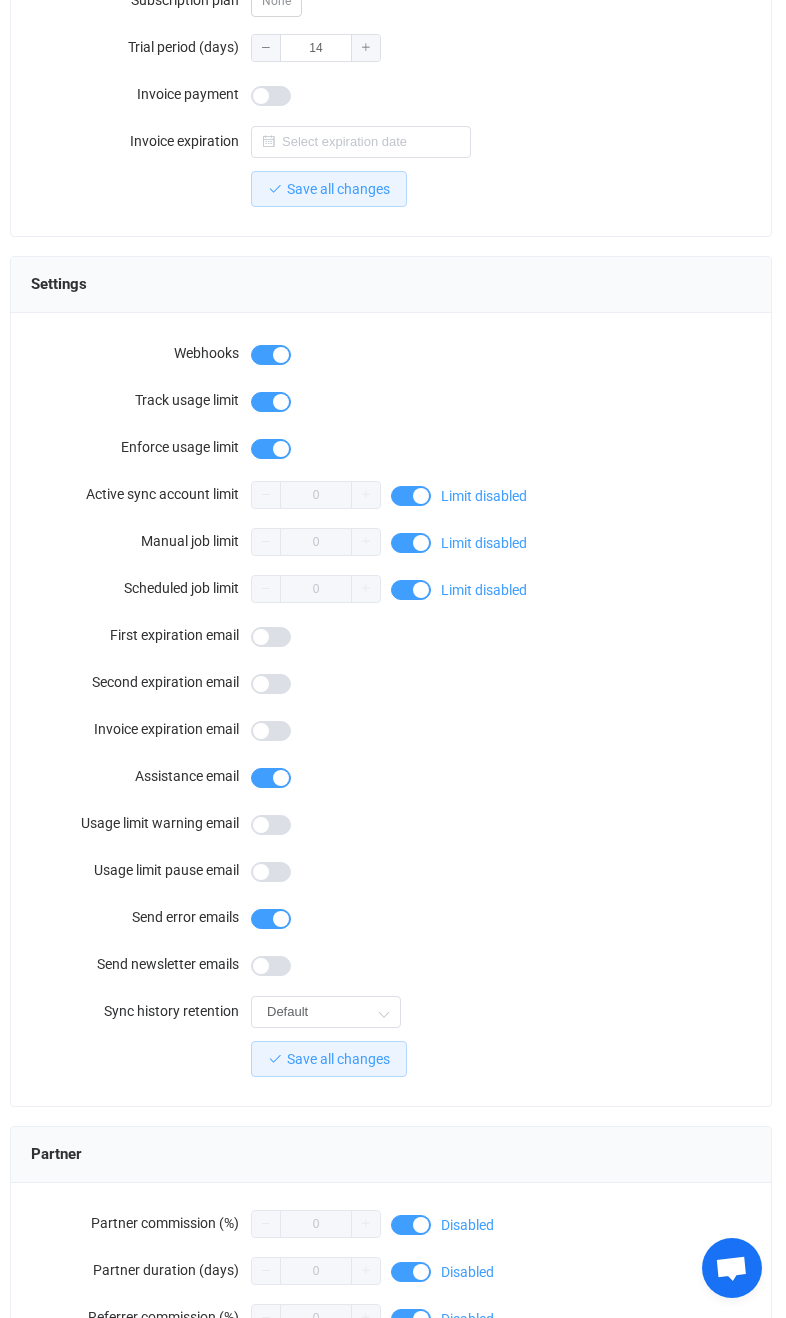 scroll, scrollTop: 0, scrollLeft: 0, axis: both 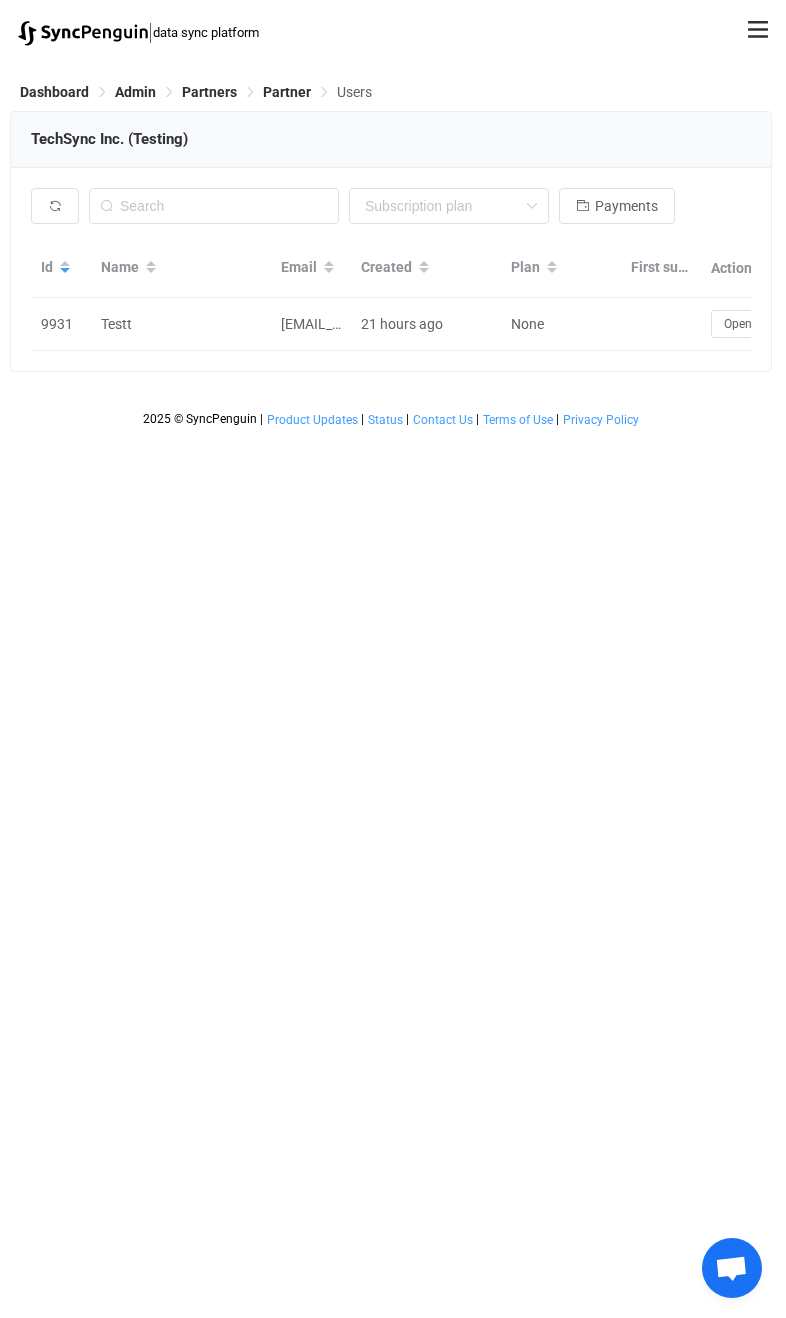 click on "Open" at bounding box center [738, 324] 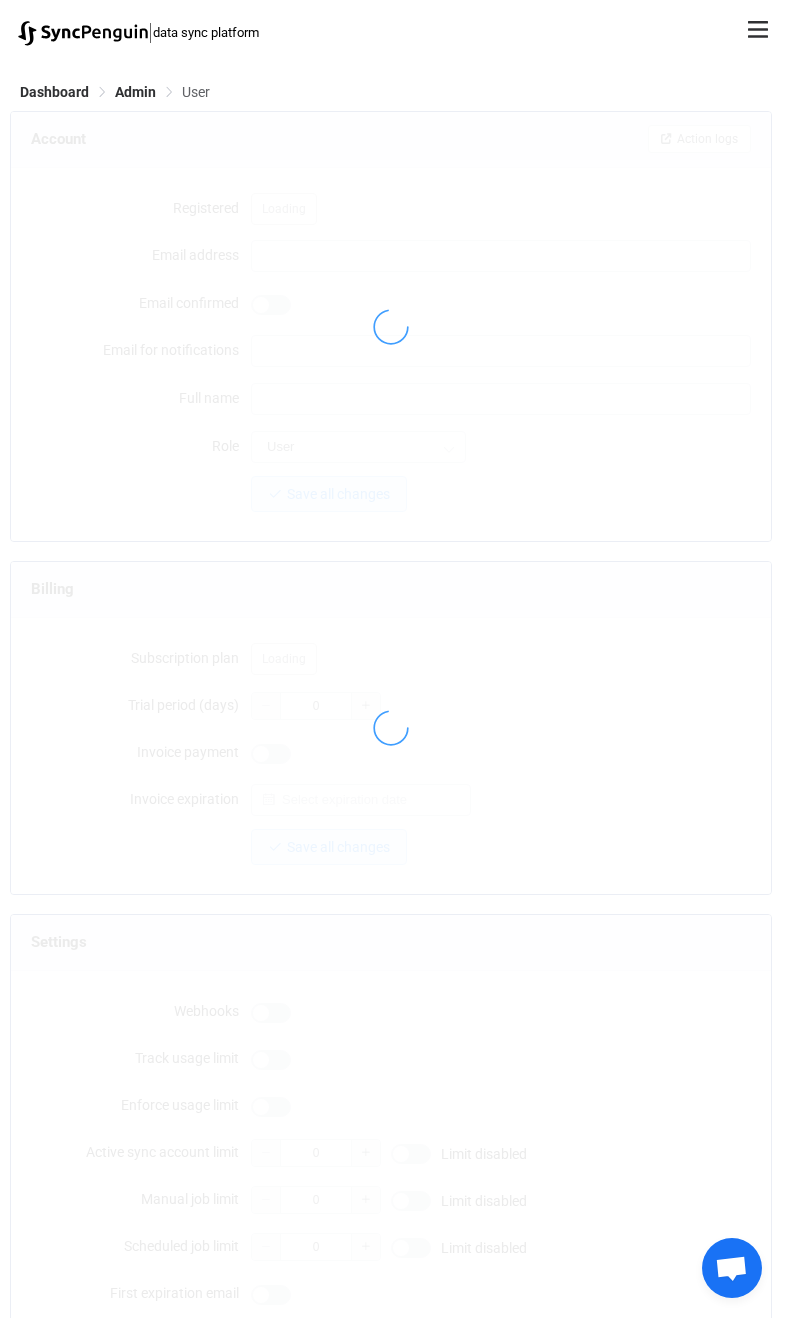type on "[EMAIL_ADDRESS][DOMAIN_NAME]" 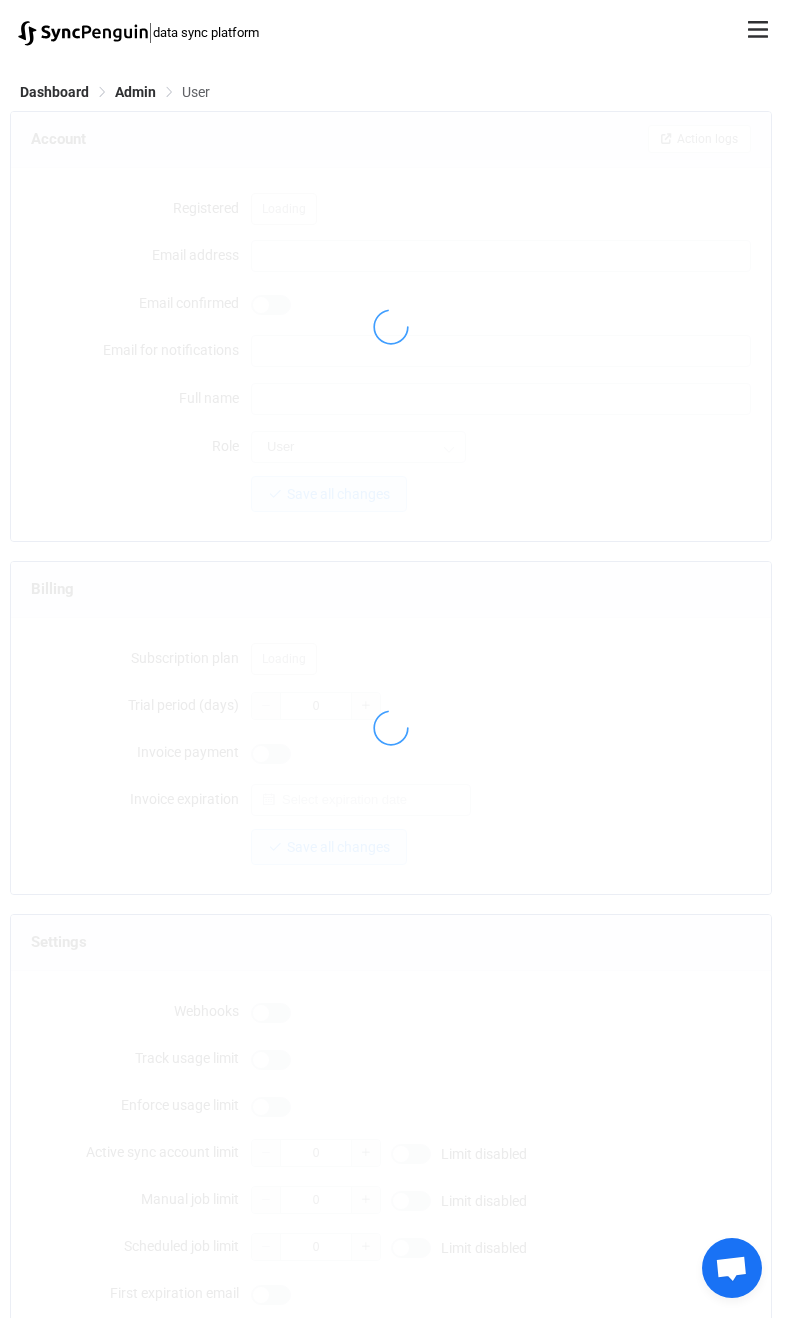 type on "Testt" 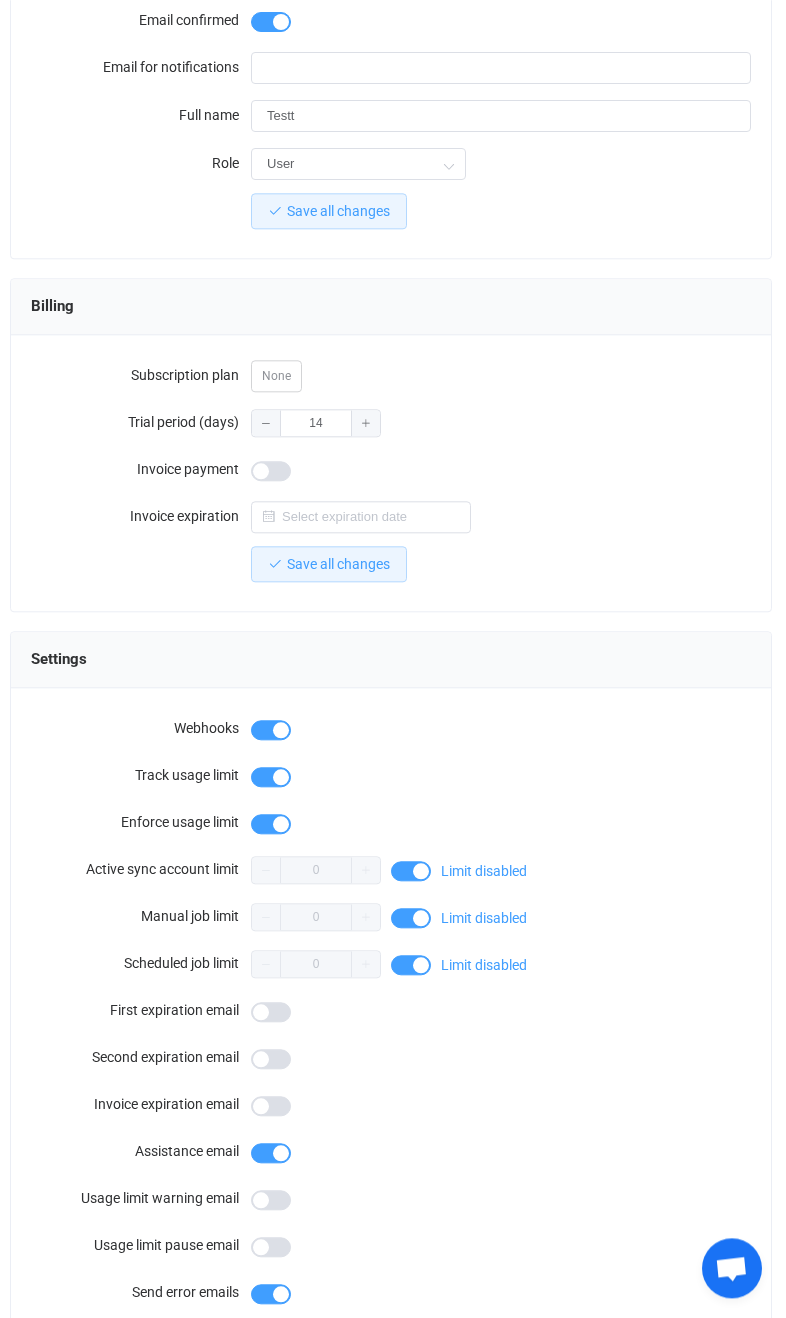 scroll, scrollTop: 0, scrollLeft: 0, axis: both 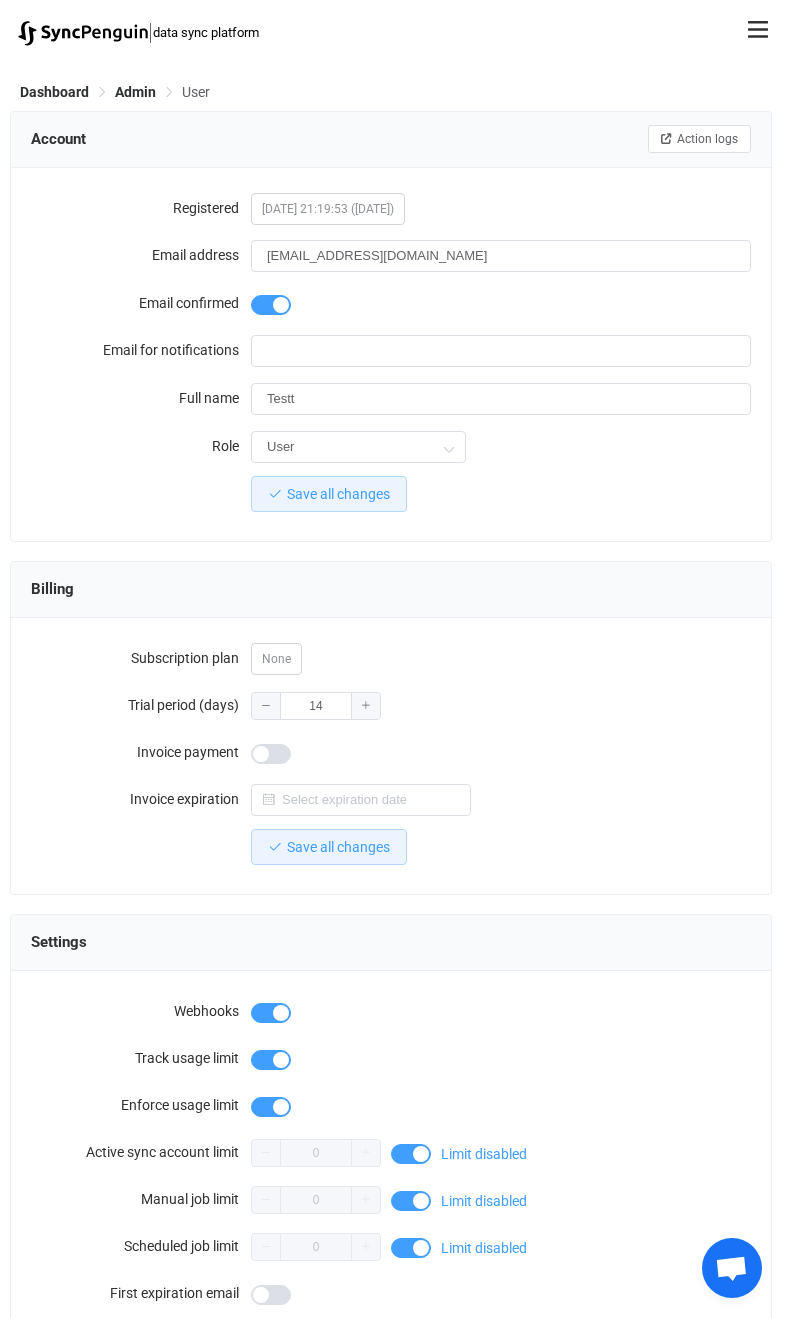 click on "|   data sync platform [EMAIL_ADDRESS][DOMAIN_NAME] Contact Us Log Out Overview Synchronizations Settings Billing Help Admin Stats Data sources Mappers Users Partners Action logs Change logs Help requests Running syncs Latest jobs ID connections DS usage Partner Users Payments Contact us Log Out" at bounding box center (393, 32) 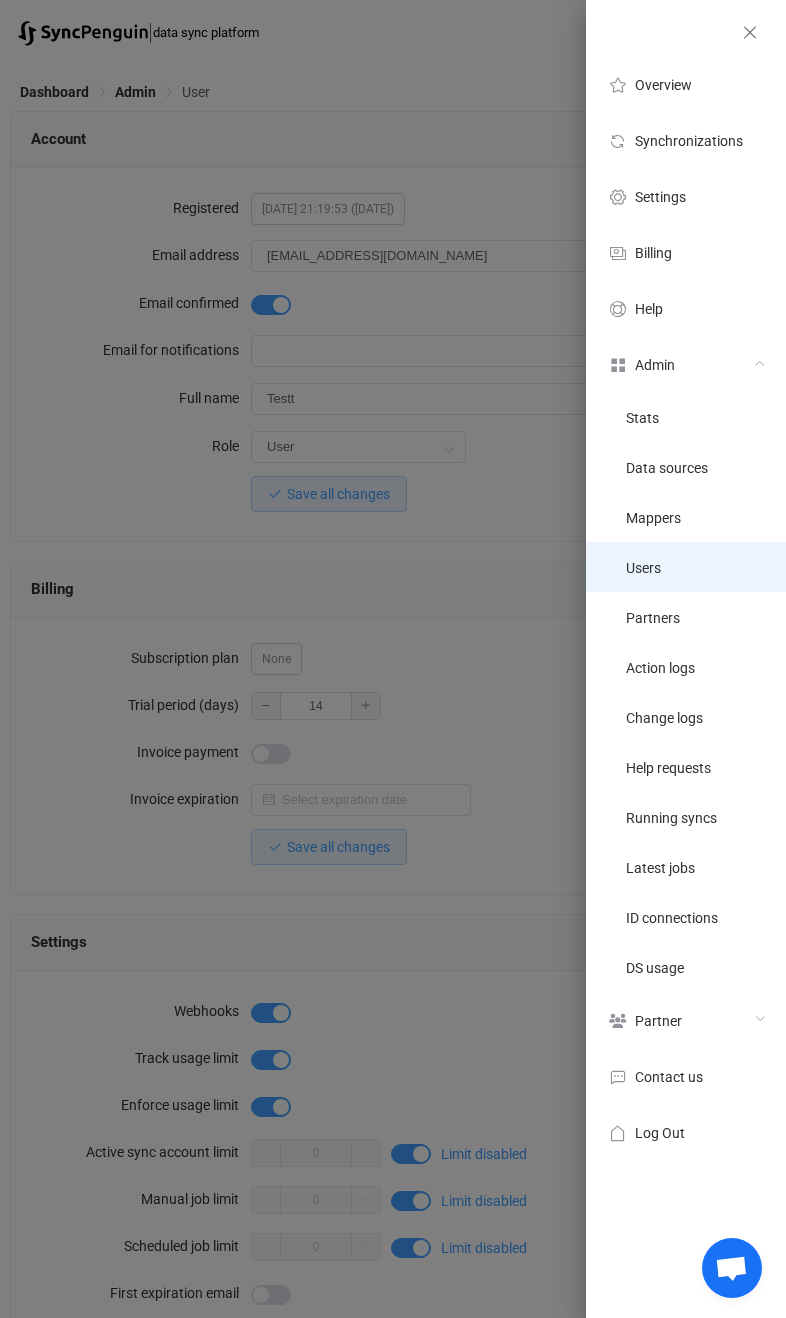 click on "Users" at bounding box center [643, 568] 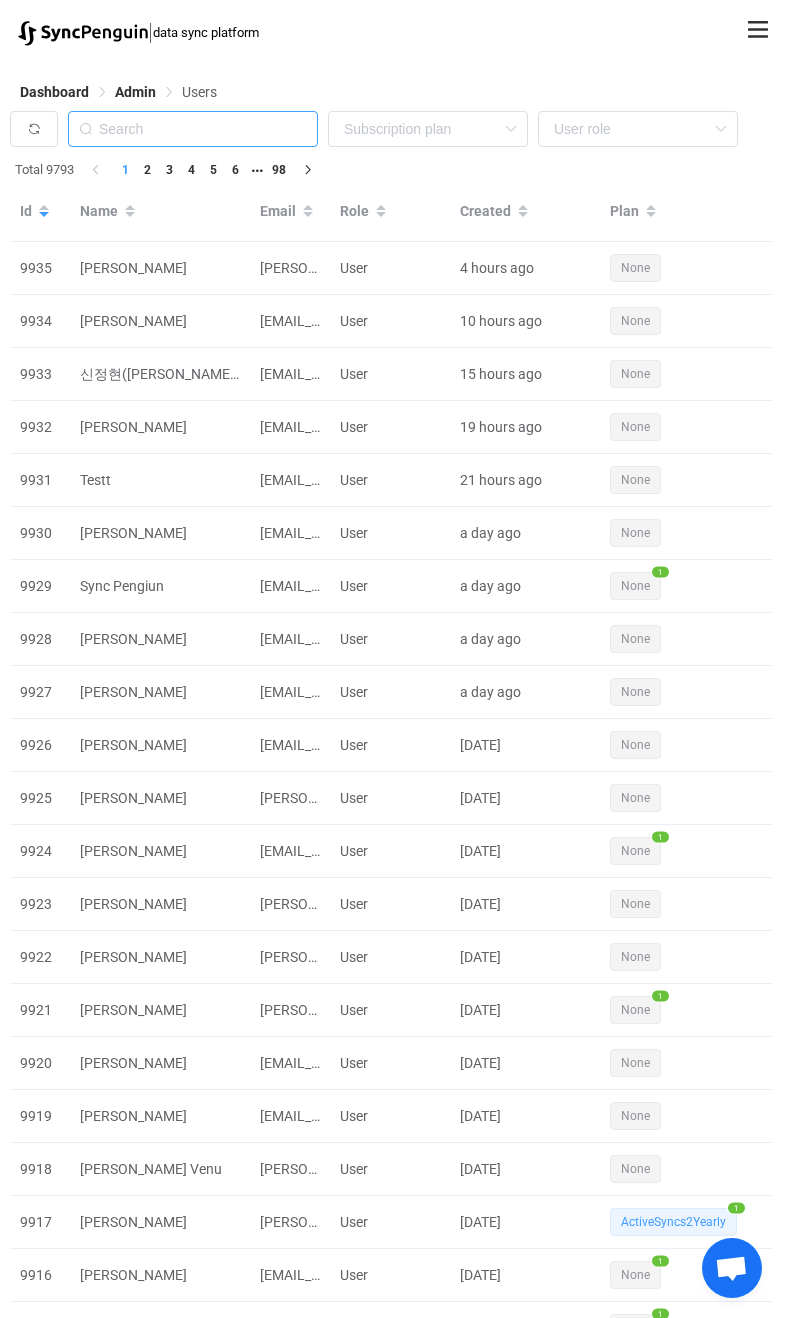 click at bounding box center (193, 129) 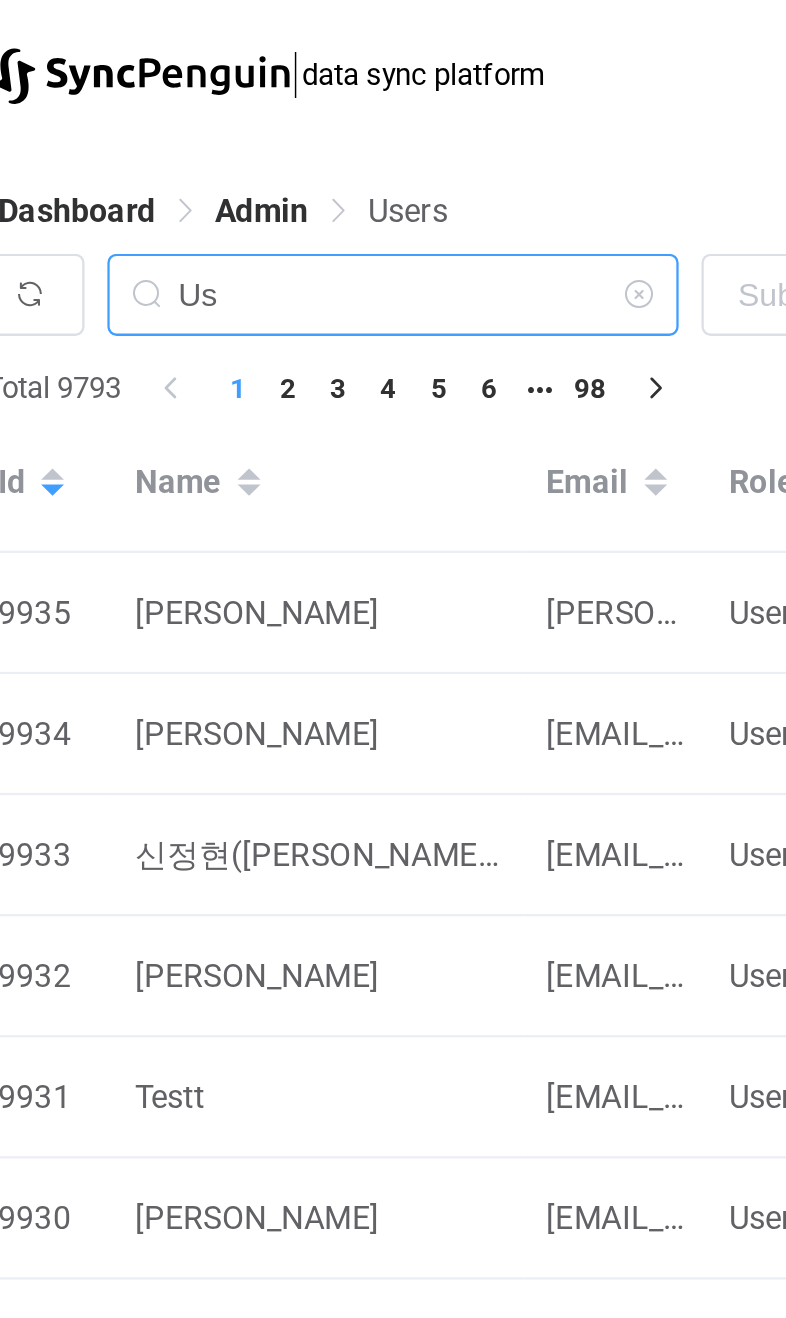 type on "U" 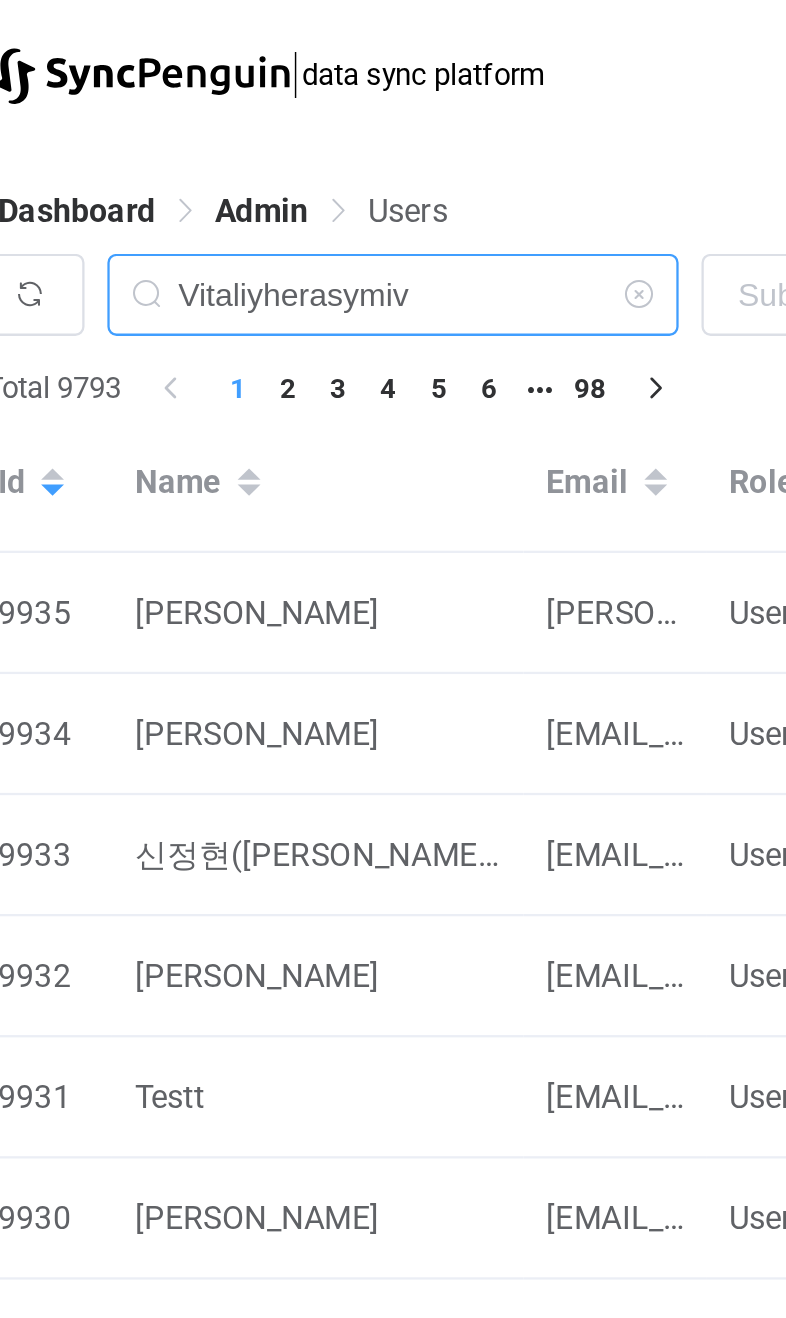 type on "Vitaliyherasymiv" 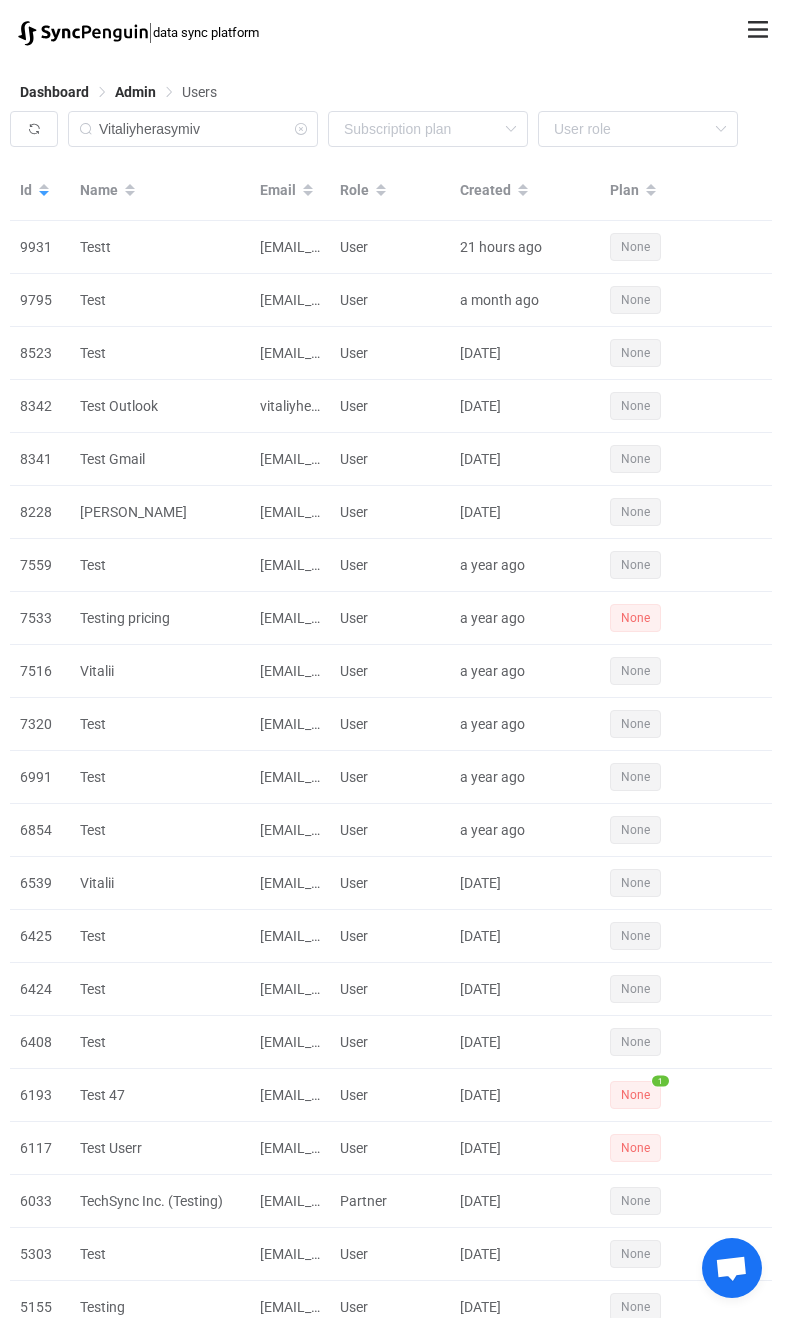 scroll, scrollTop: 0, scrollLeft: 1, axis: horizontal 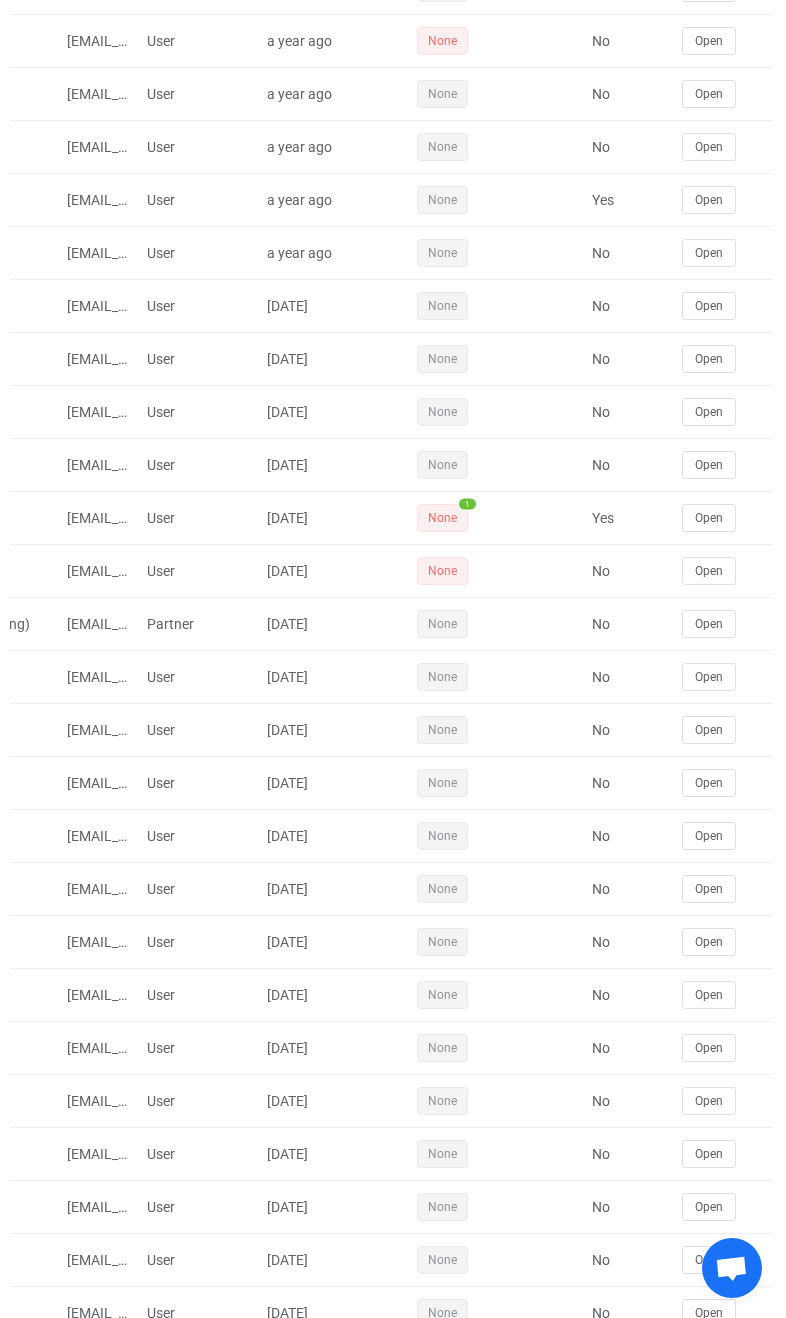 click on "Open" at bounding box center (709, 518) 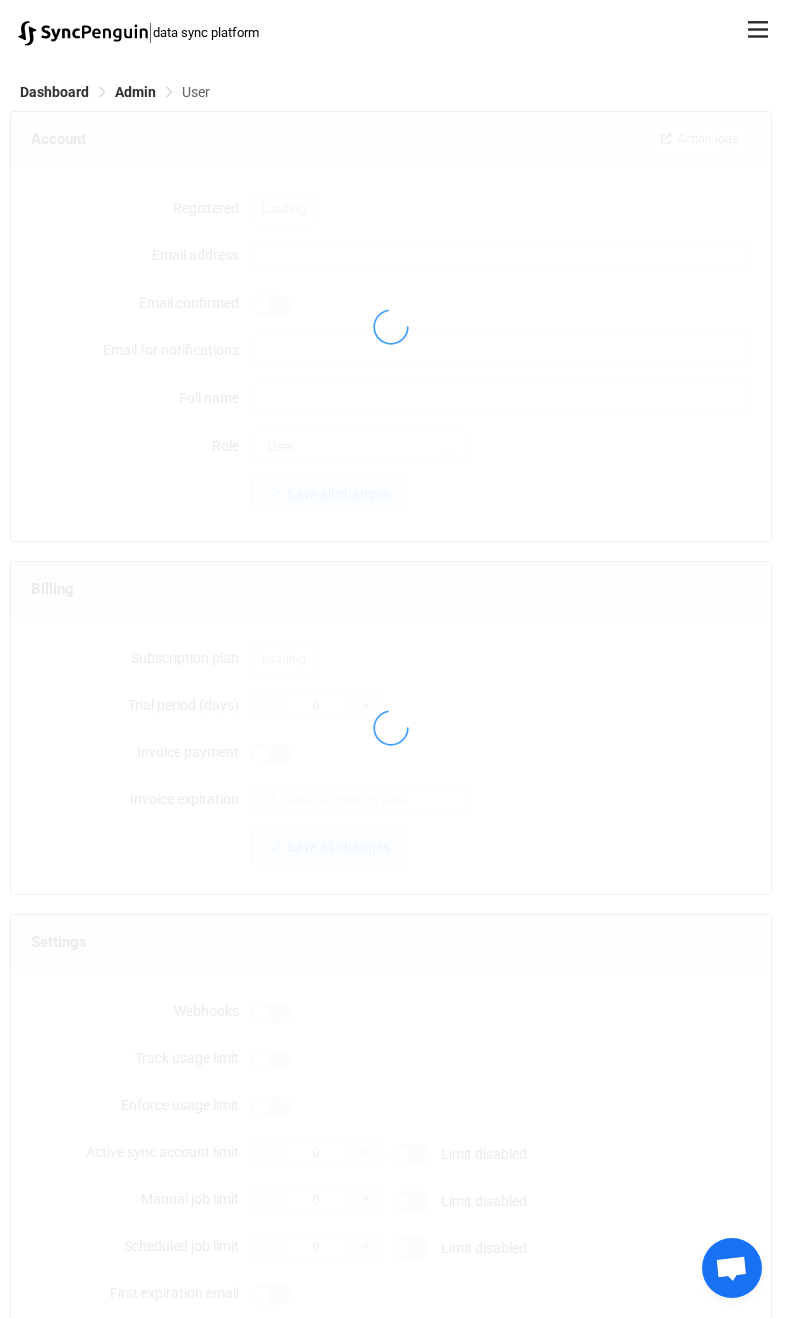 type on "vitaliyherasymiv+user47@gmail.com" 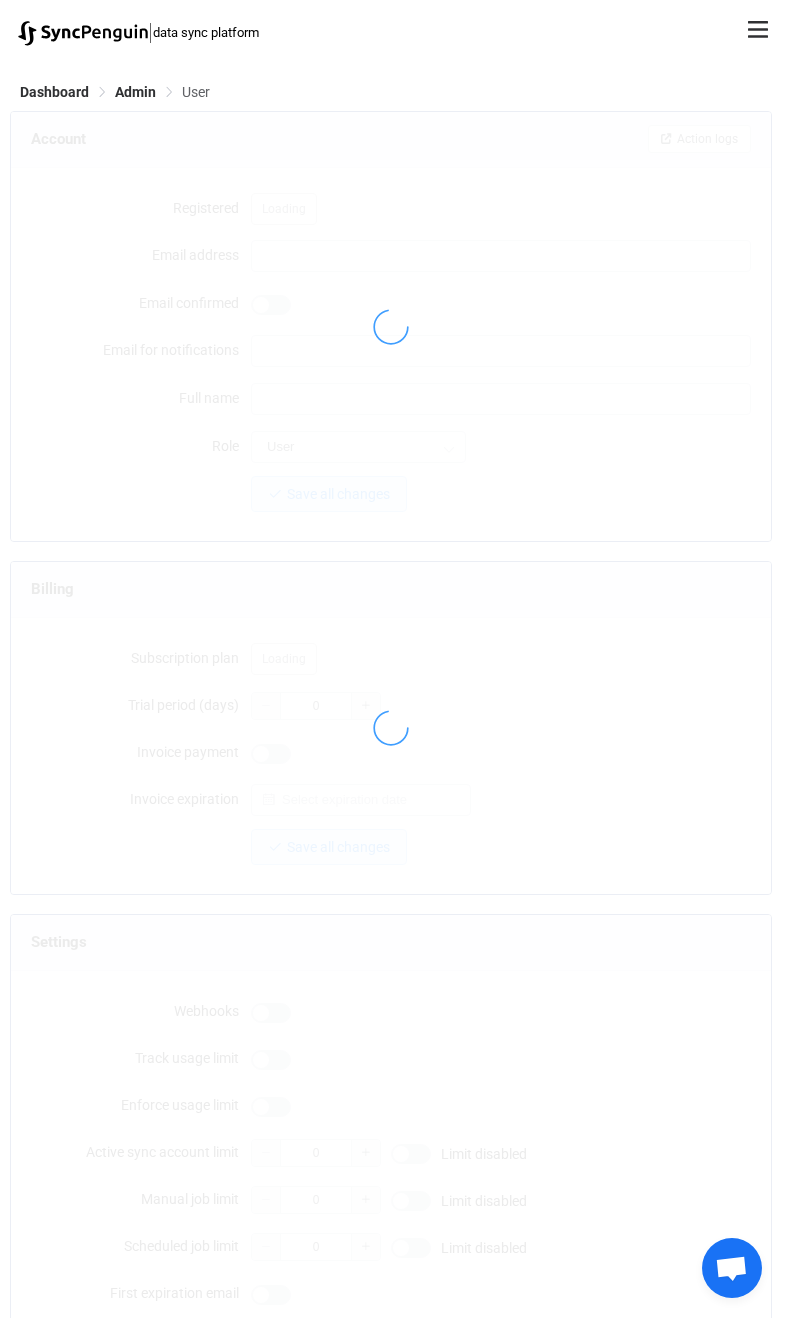 type on "Test 47" 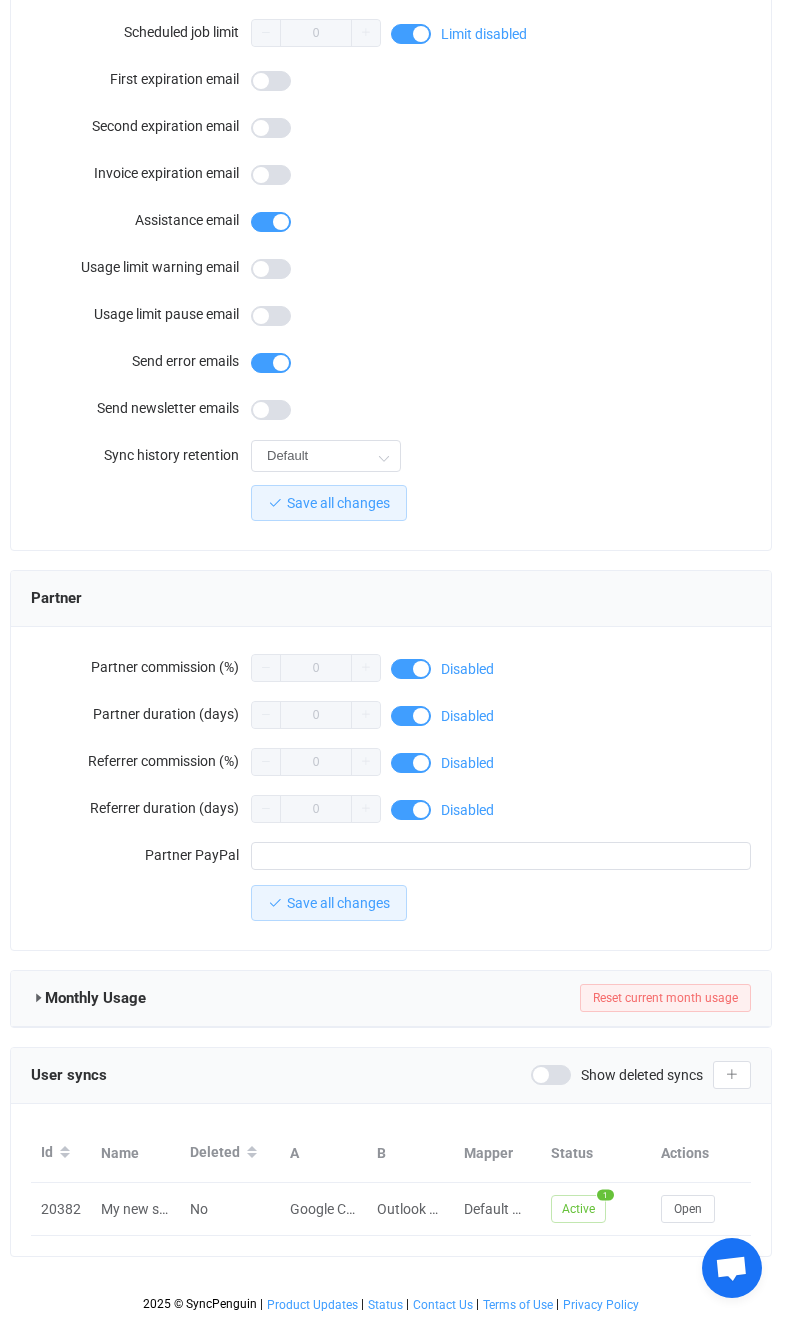 click on "Open" at bounding box center (688, 1209) 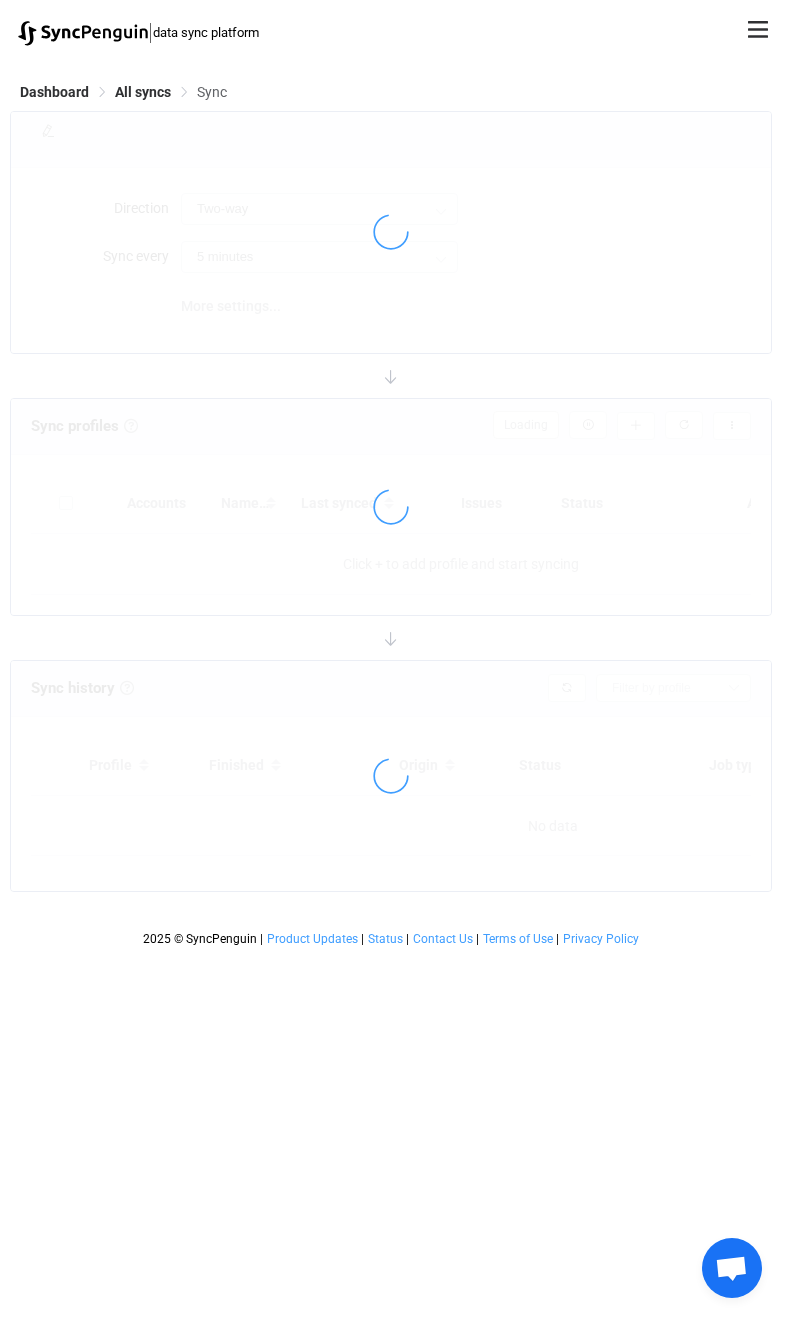 type on "10 minutes" 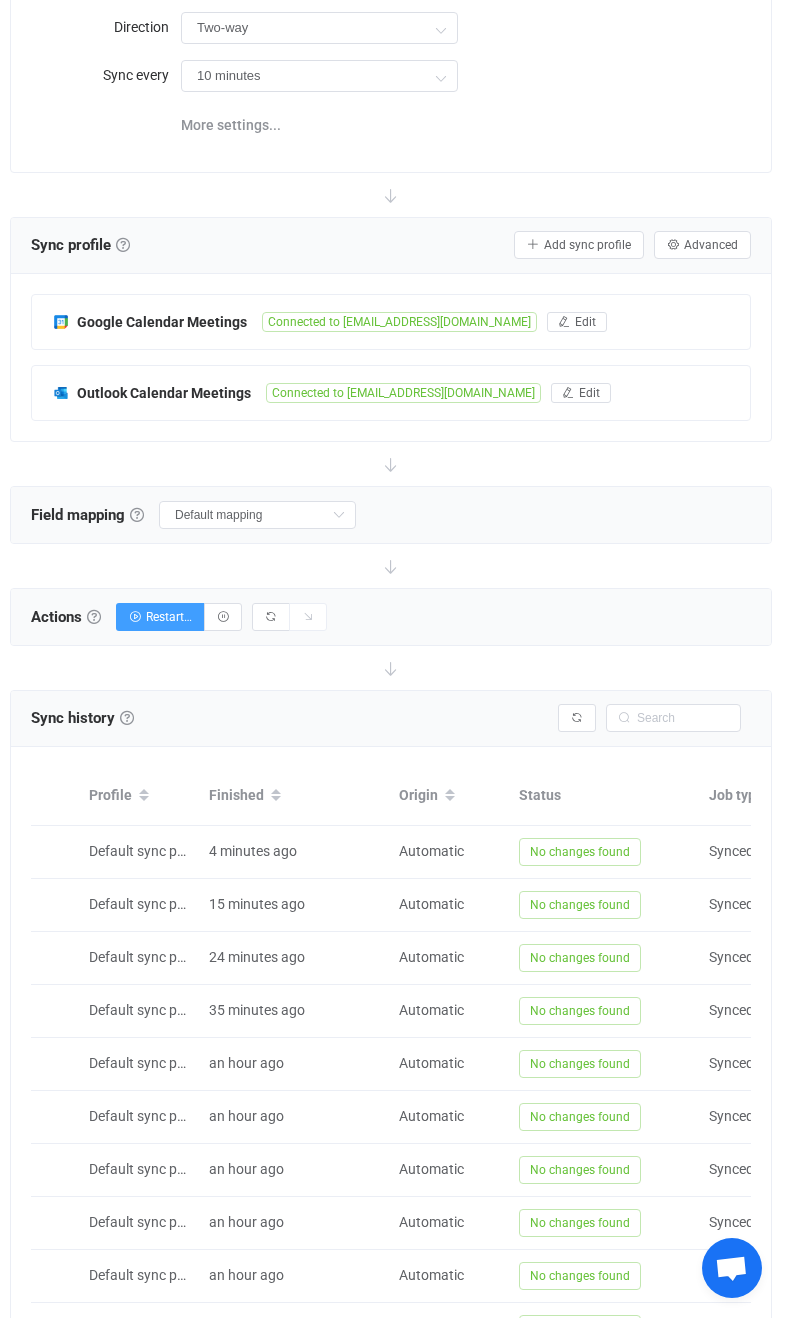 click on "13" at bounding box center (293, 1384) 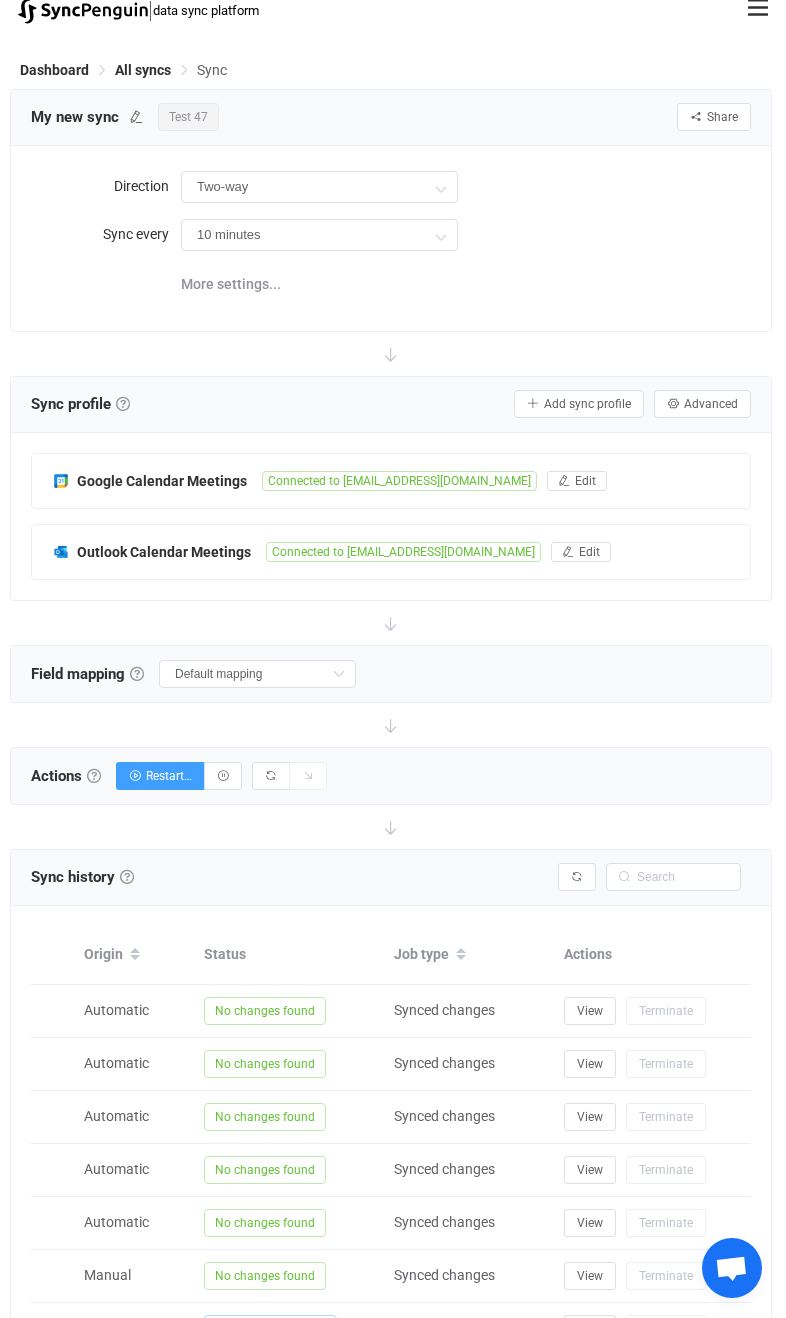 click on "12" at bounding box center (271, 1384) 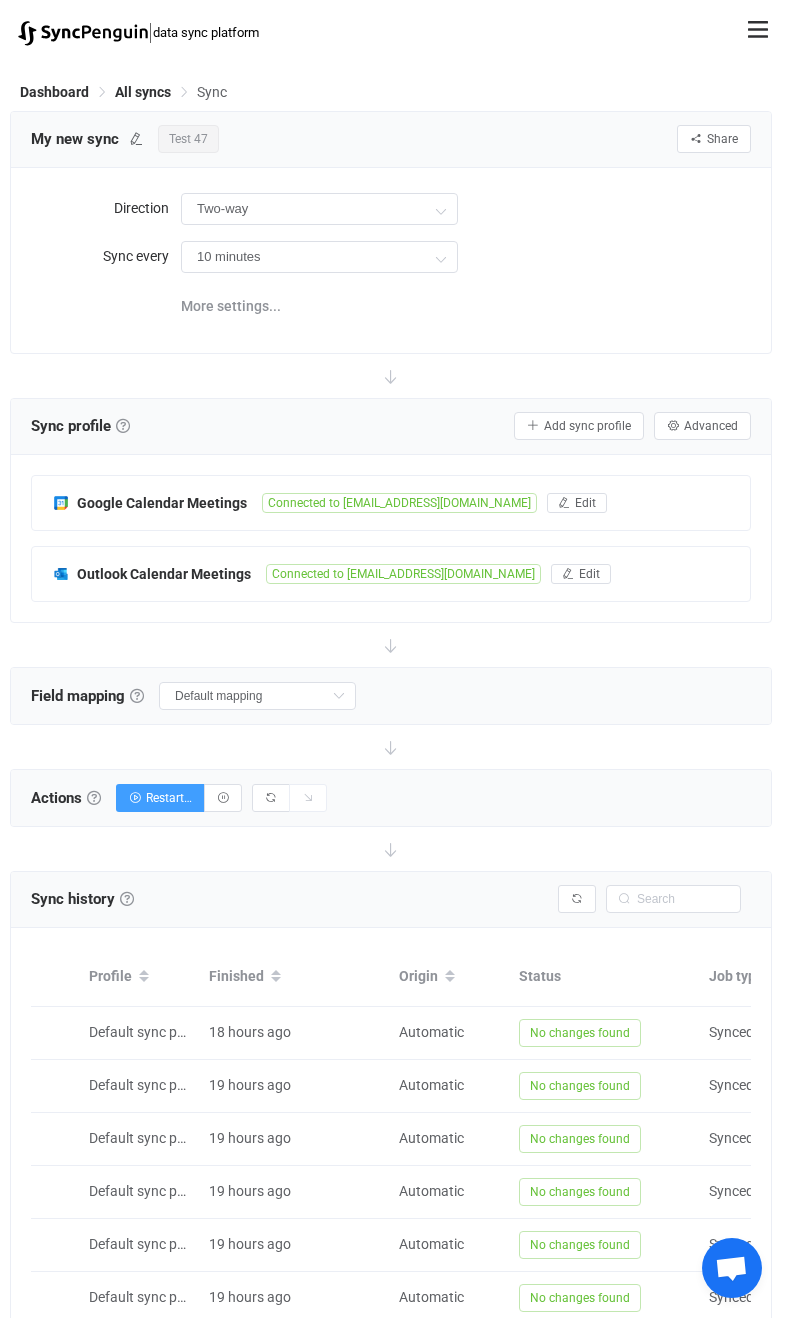 click on "No changes found" at bounding box center [580, 1139] 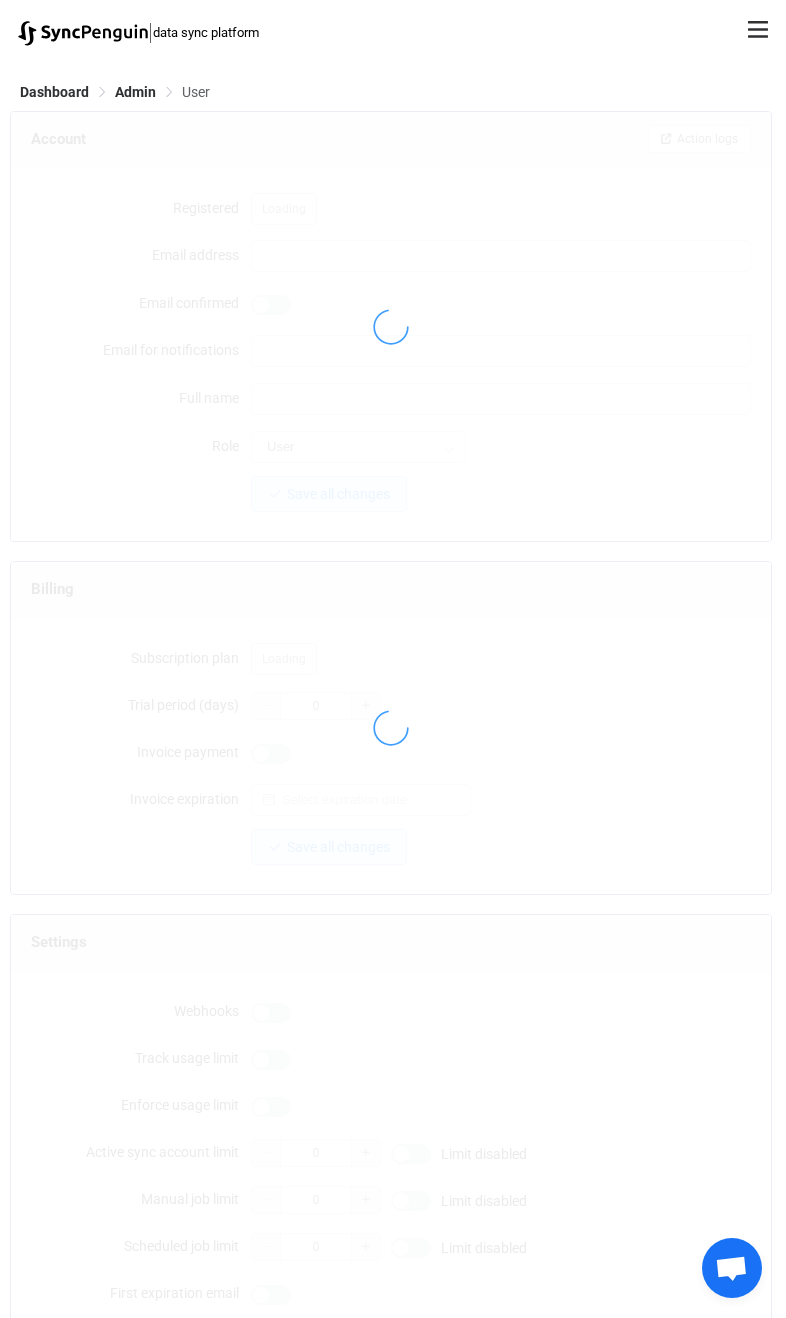 type on "vitaliyherasymiv+user47@gmail.com" 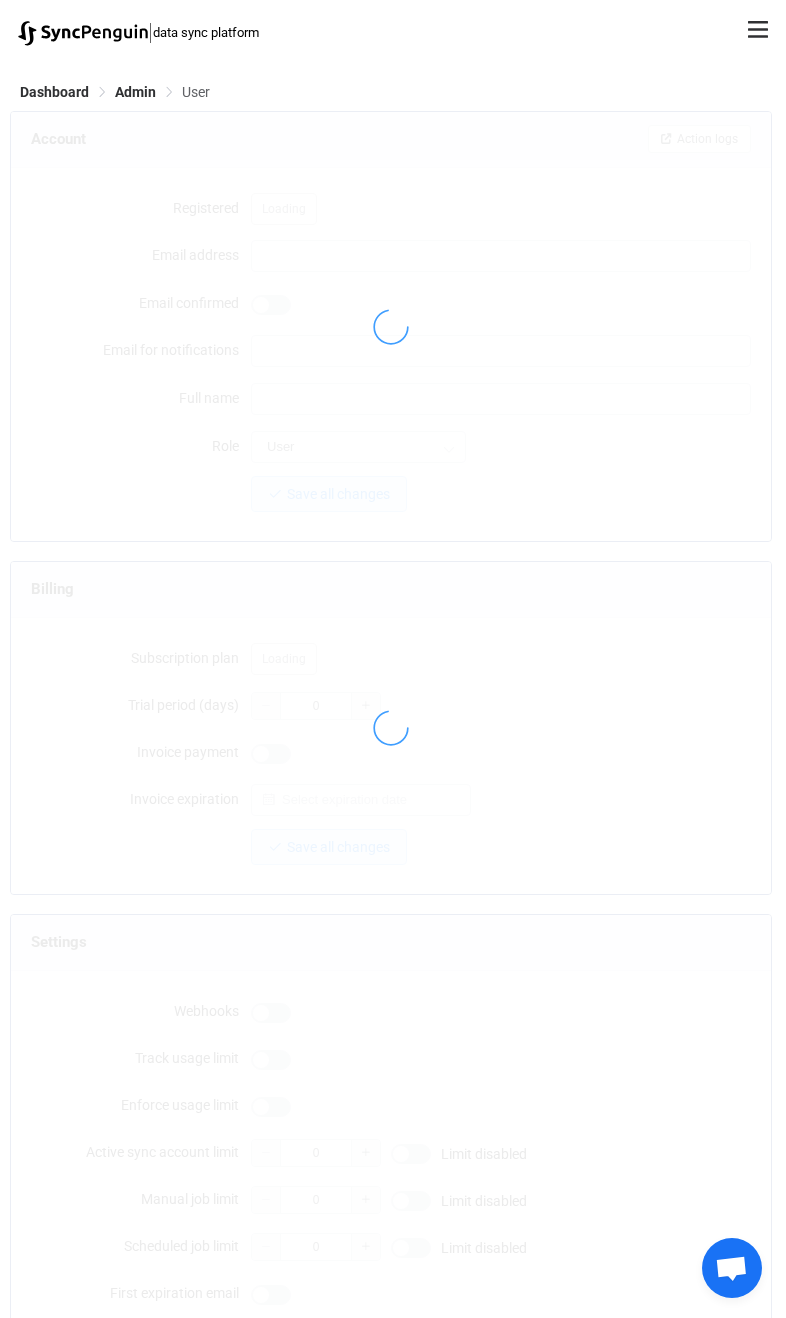type on "Test 47" 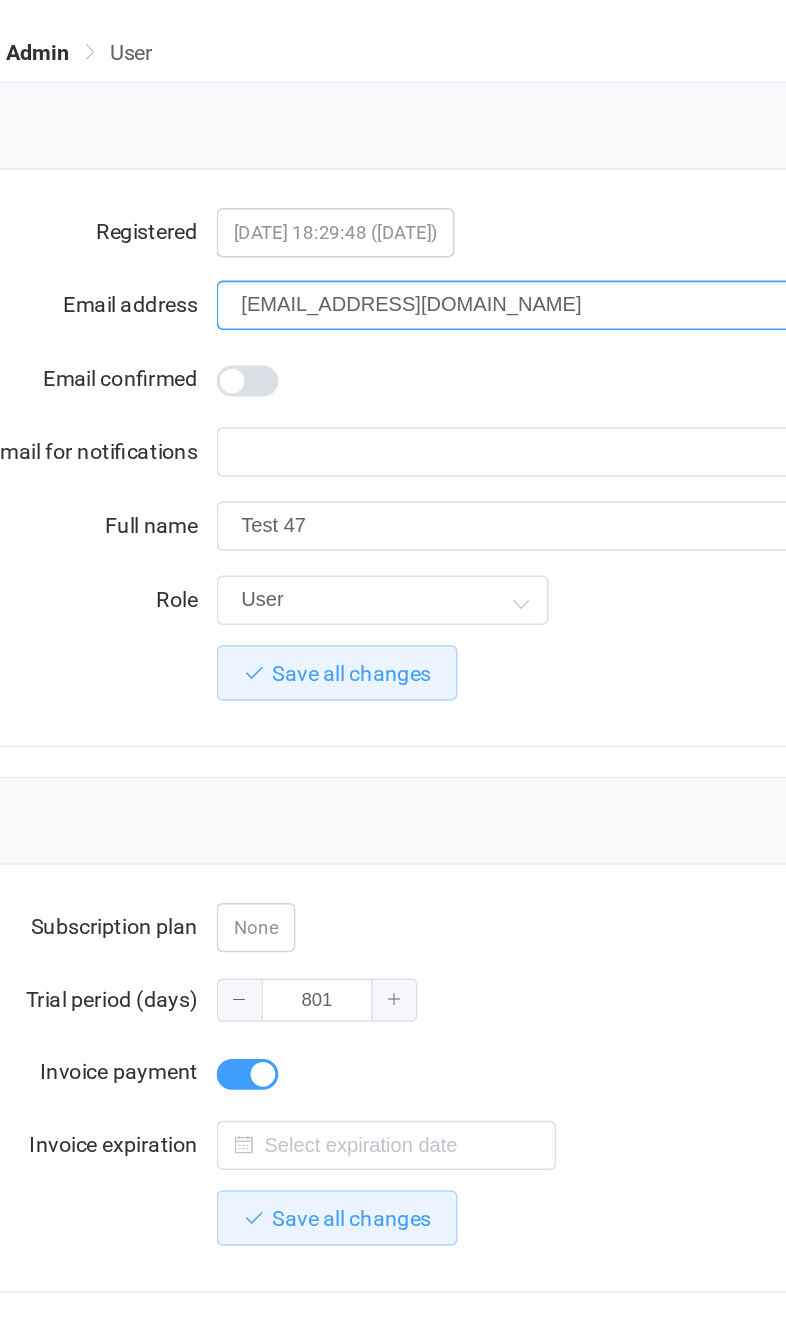 click on "vitaliyherasymiv+user47@gmail.com" at bounding box center [501, 256] 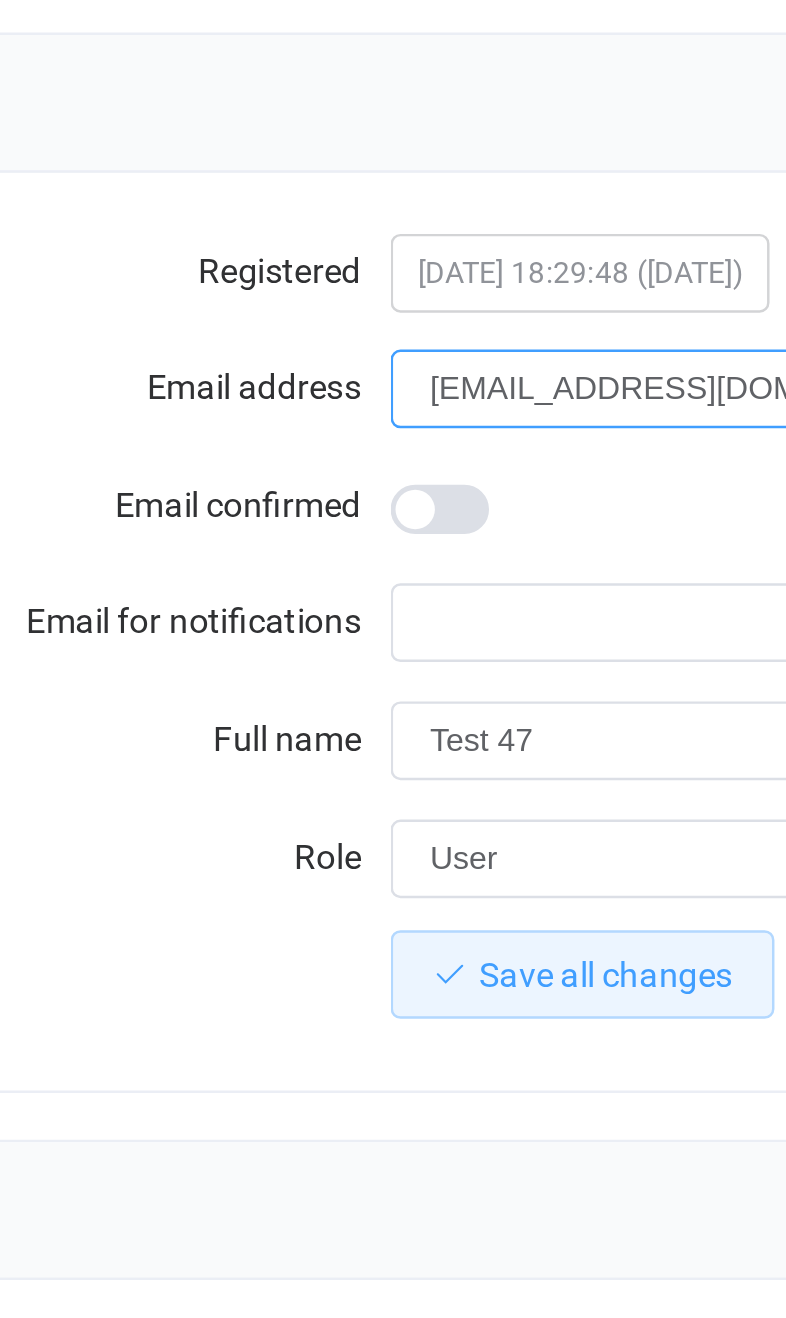 click on "vitaliyherasymiv+user47@gmail.com" at bounding box center [501, 256] 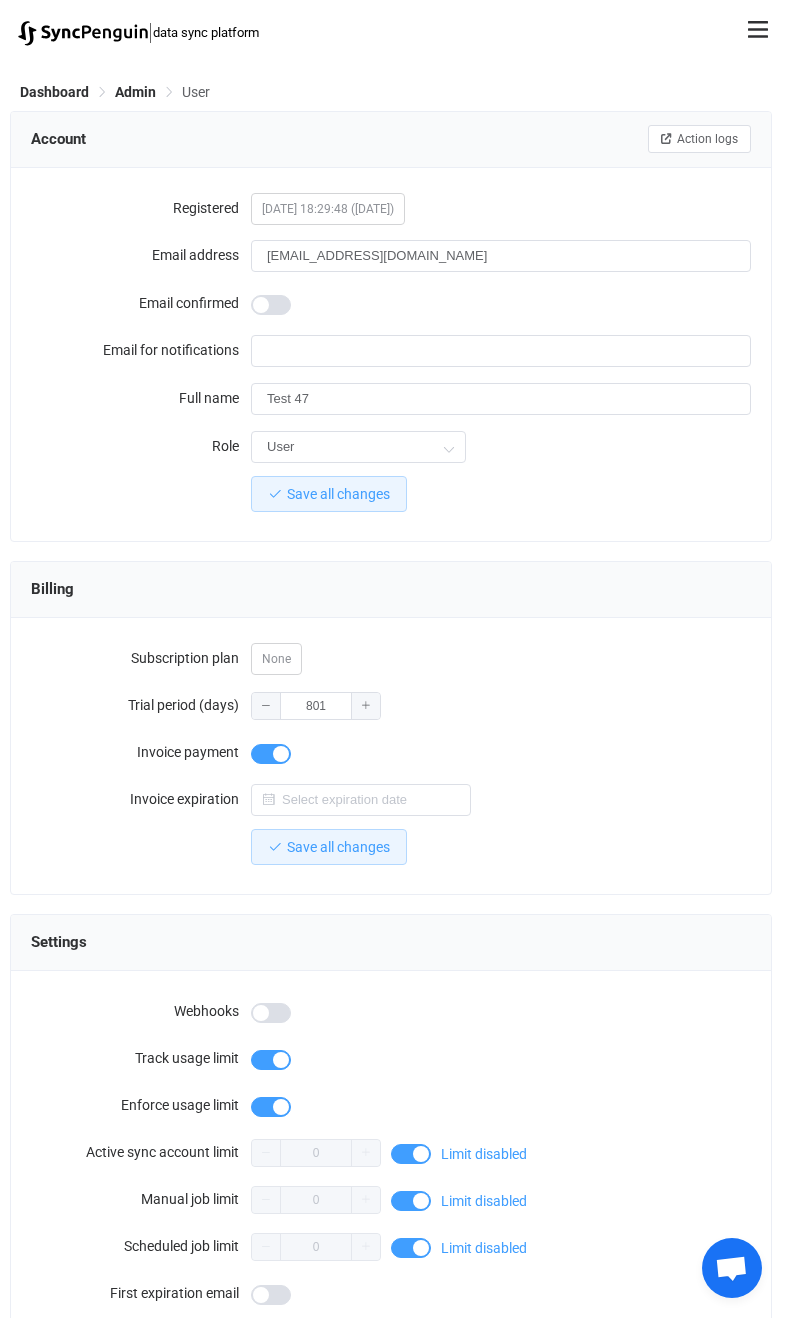 click on "|   data sync platform [EMAIL_ADDRESS][DOMAIN_NAME] Contact Us Log Out Overview Synchronizations Settings Billing Help Admin Stats Data sources Mappers Users Partners Action logs Change logs Help requests Running syncs Latest jobs ID connections DS usage Partner Users Payments Contact us Log Out" at bounding box center [393, 32] 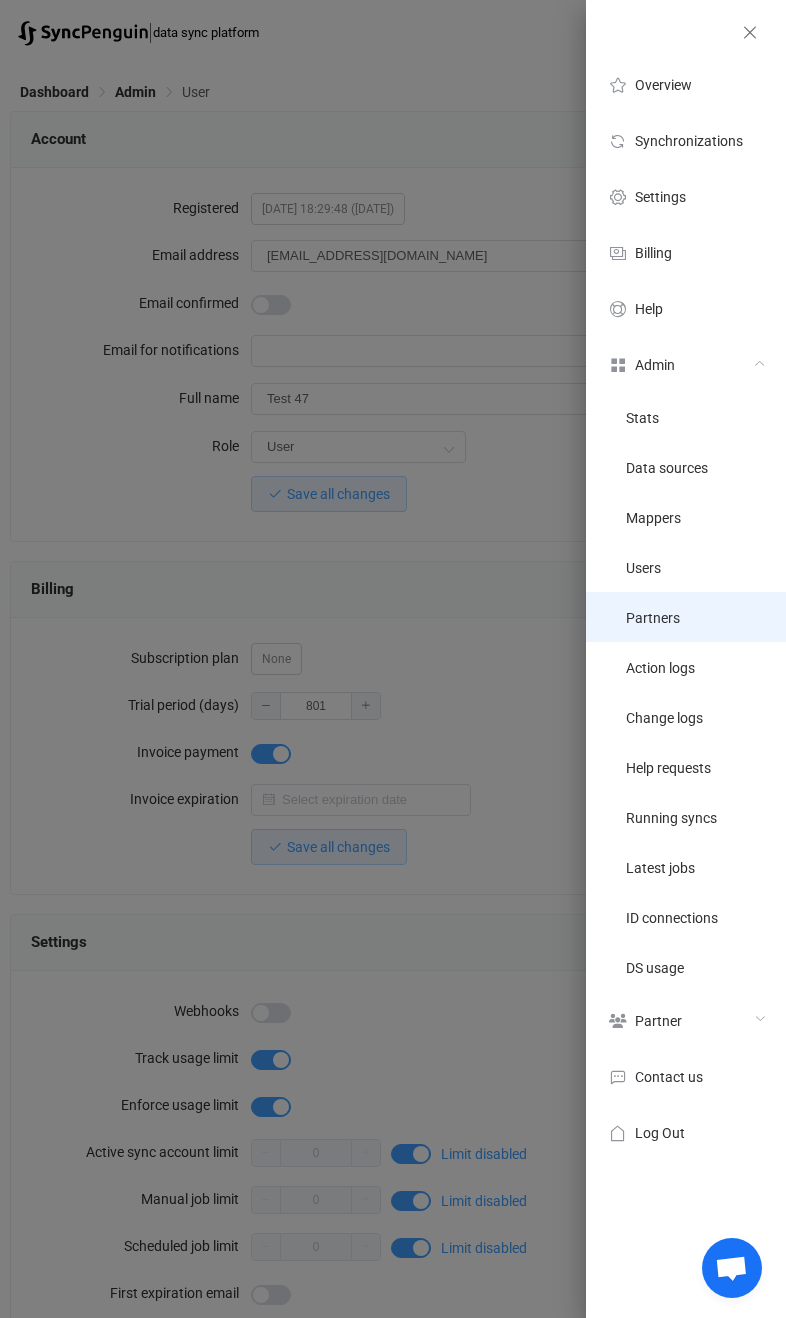 click on "Partners" at bounding box center [686, 617] 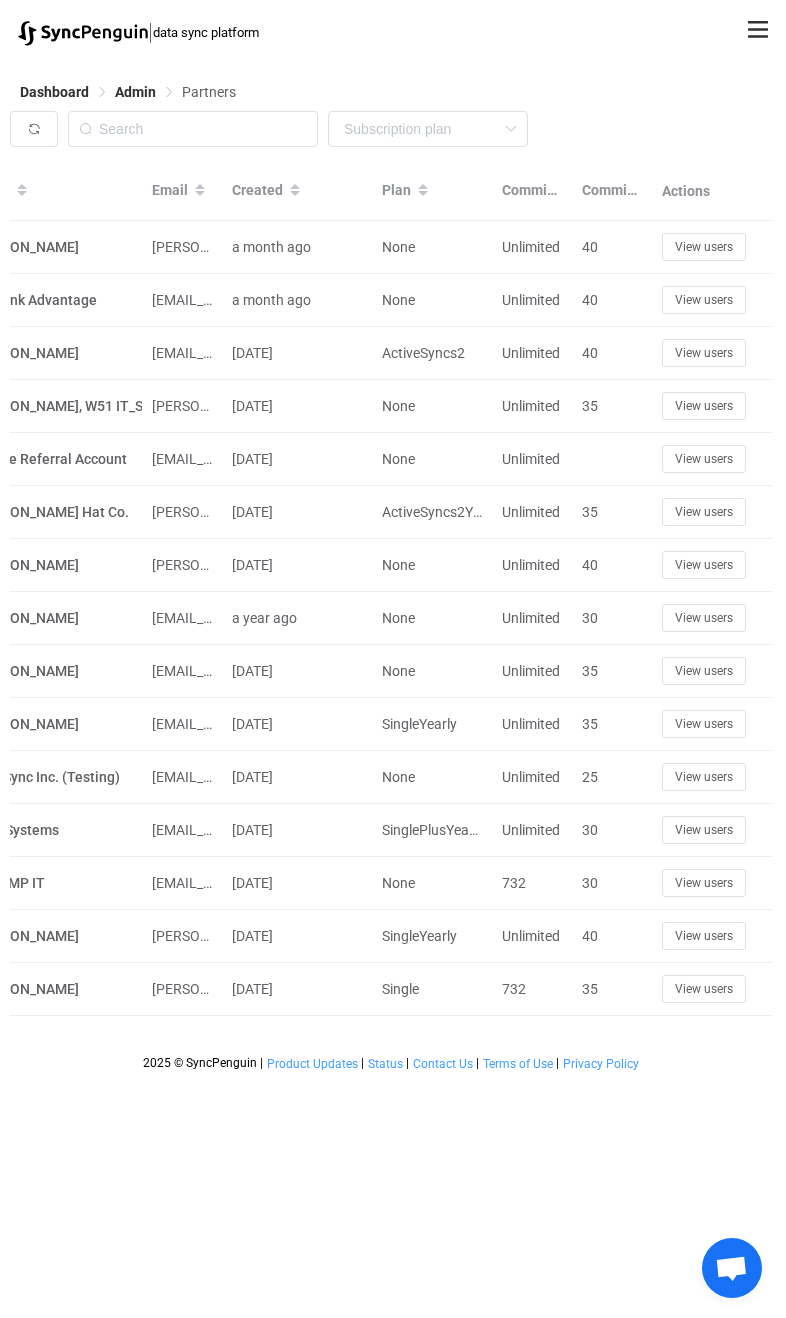 click on "View users" at bounding box center (704, 777) 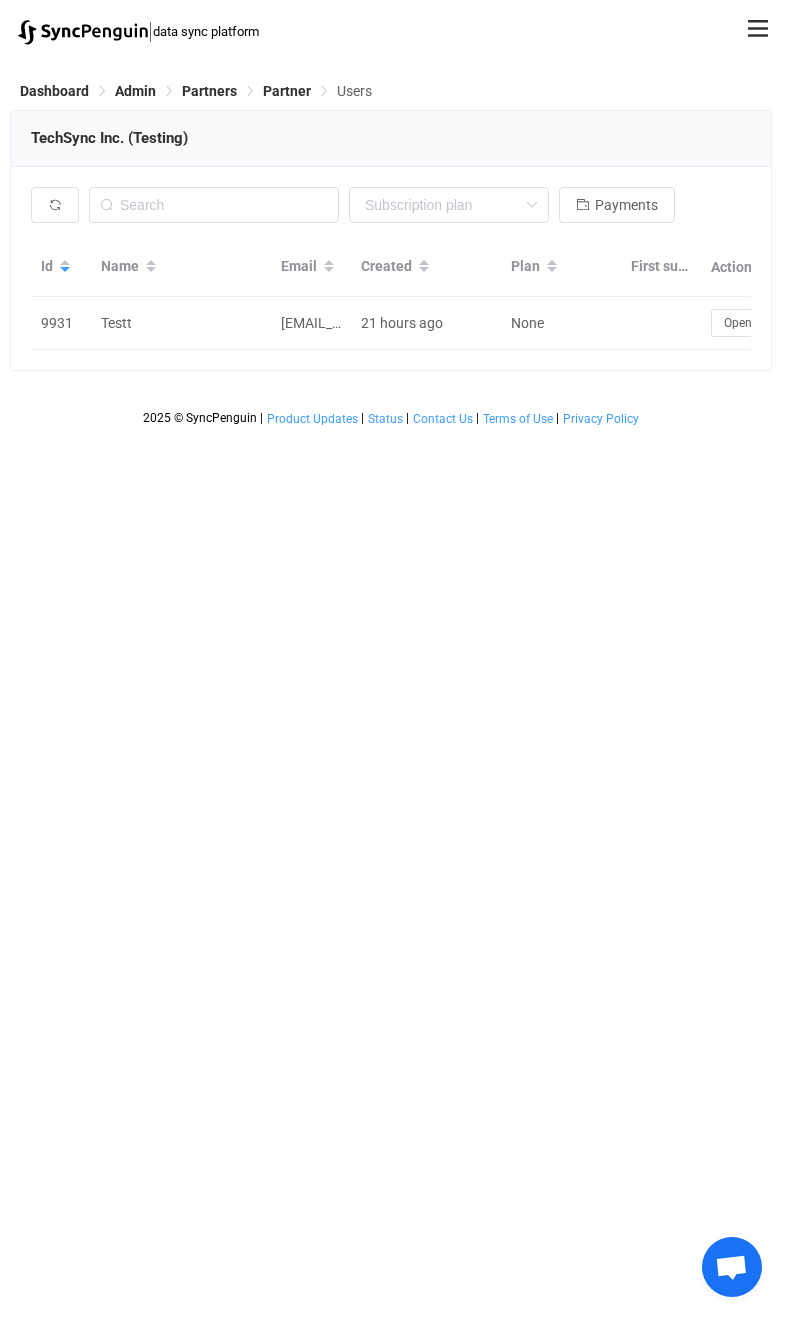 click on "|   data sync platform [EMAIL_ADDRESS][DOMAIN_NAME] Contact Us Log Out Overview Synchronizations Settings Billing Help Admin Stats Data sources Mappers Users Partners Action logs Change logs Help requests Running syncs Latest jobs ID connections DS usage Partner Users Payments Contact us Log Out" at bounding box center (393, 32) 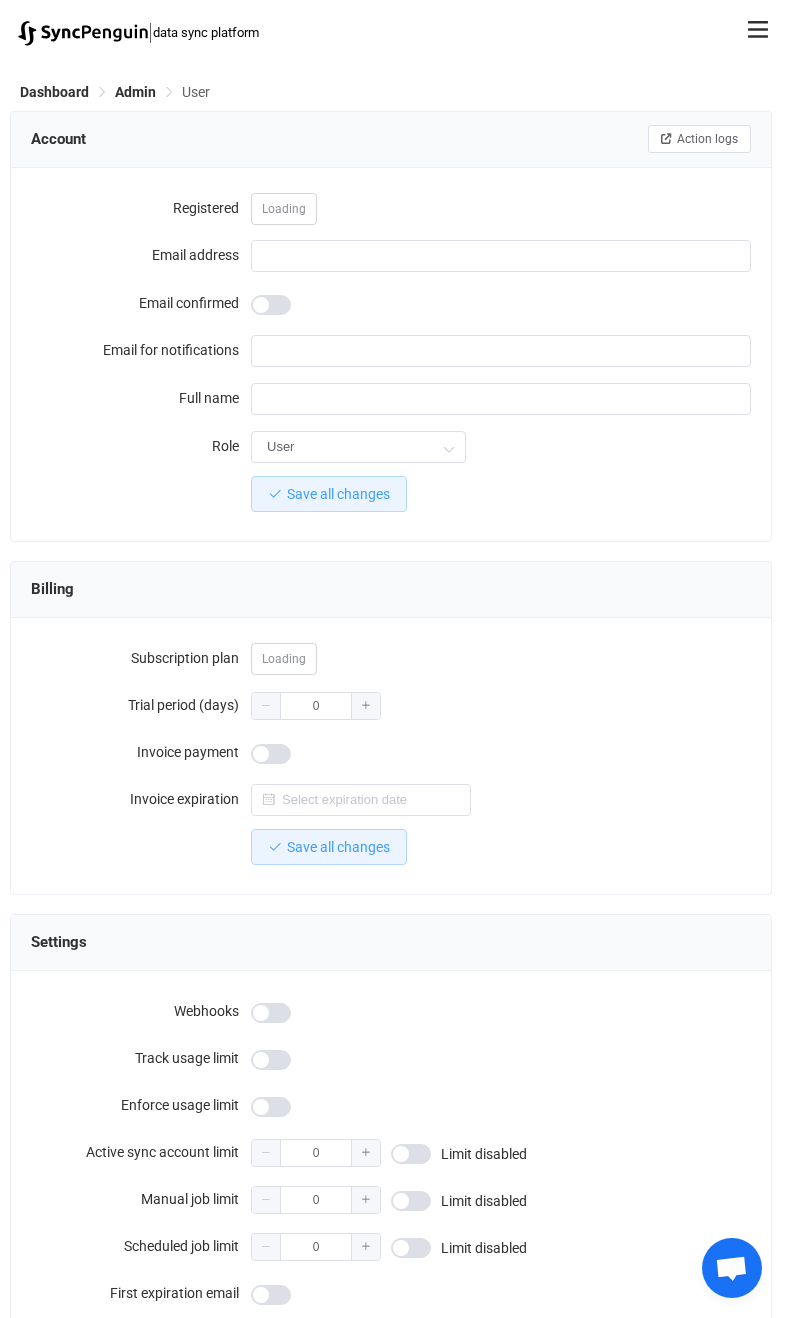 type on "vitaliyherasymiv+user47@gmail.com" 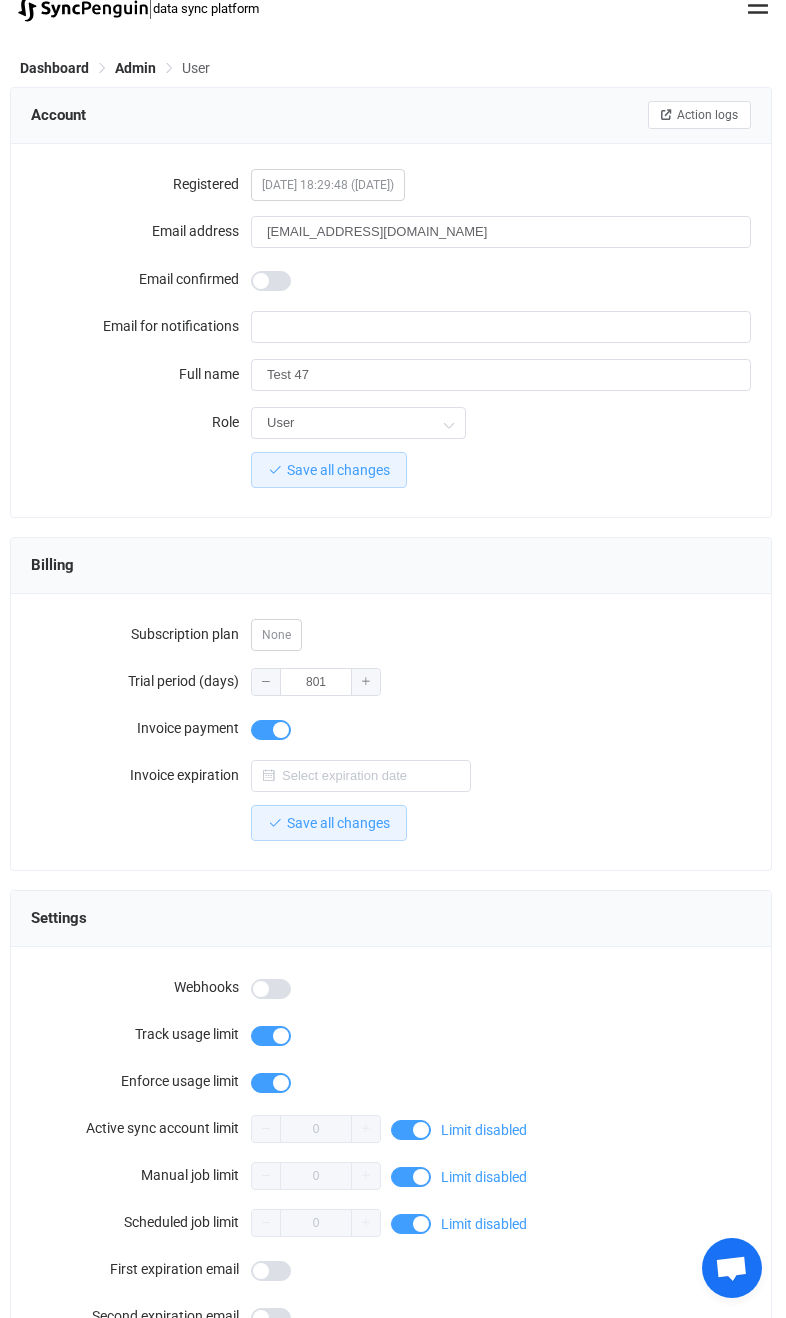 scroll, scrollTop: 21, scrollLeft: 0, axis: vertical 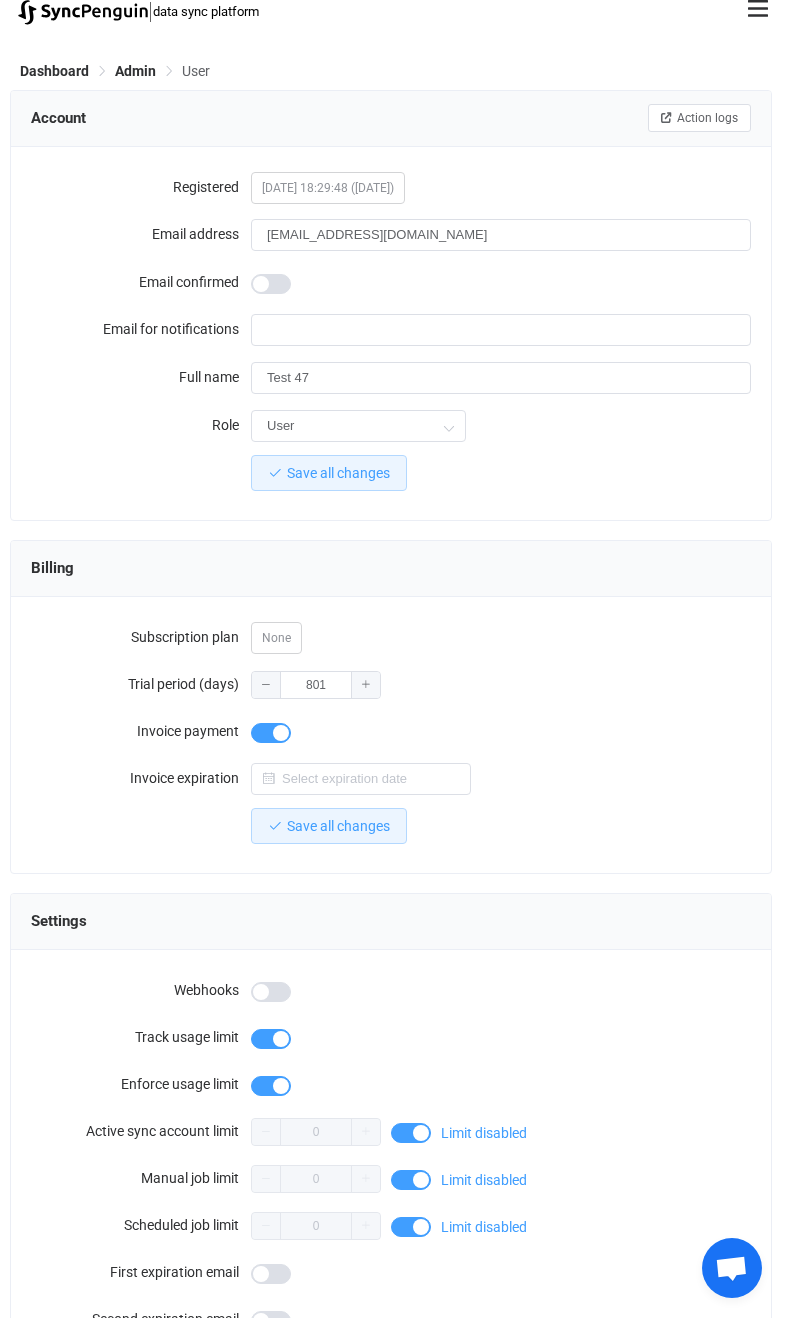 click on "Action logs" at bounding box center (699, 118) 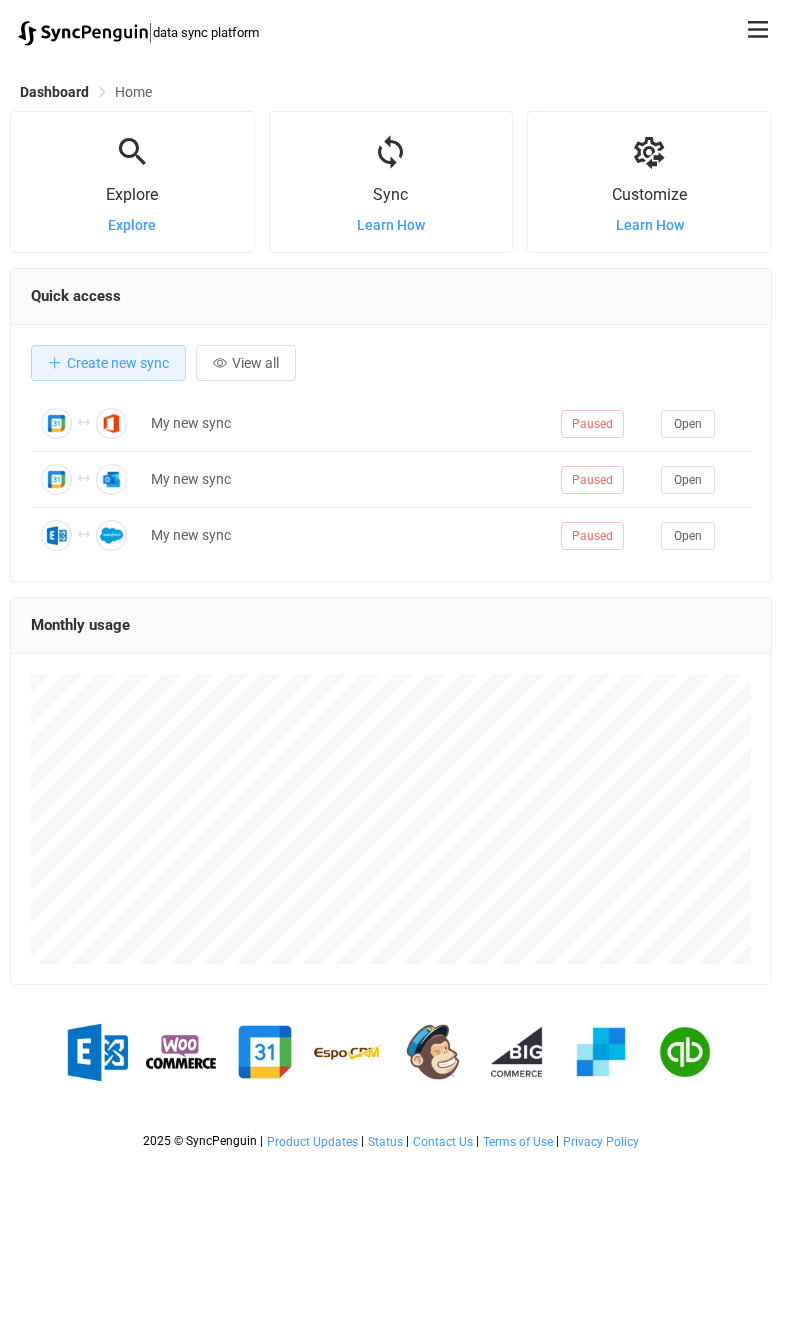 scroll, scrollTop: 0, scrollLeft: 0, axis: both 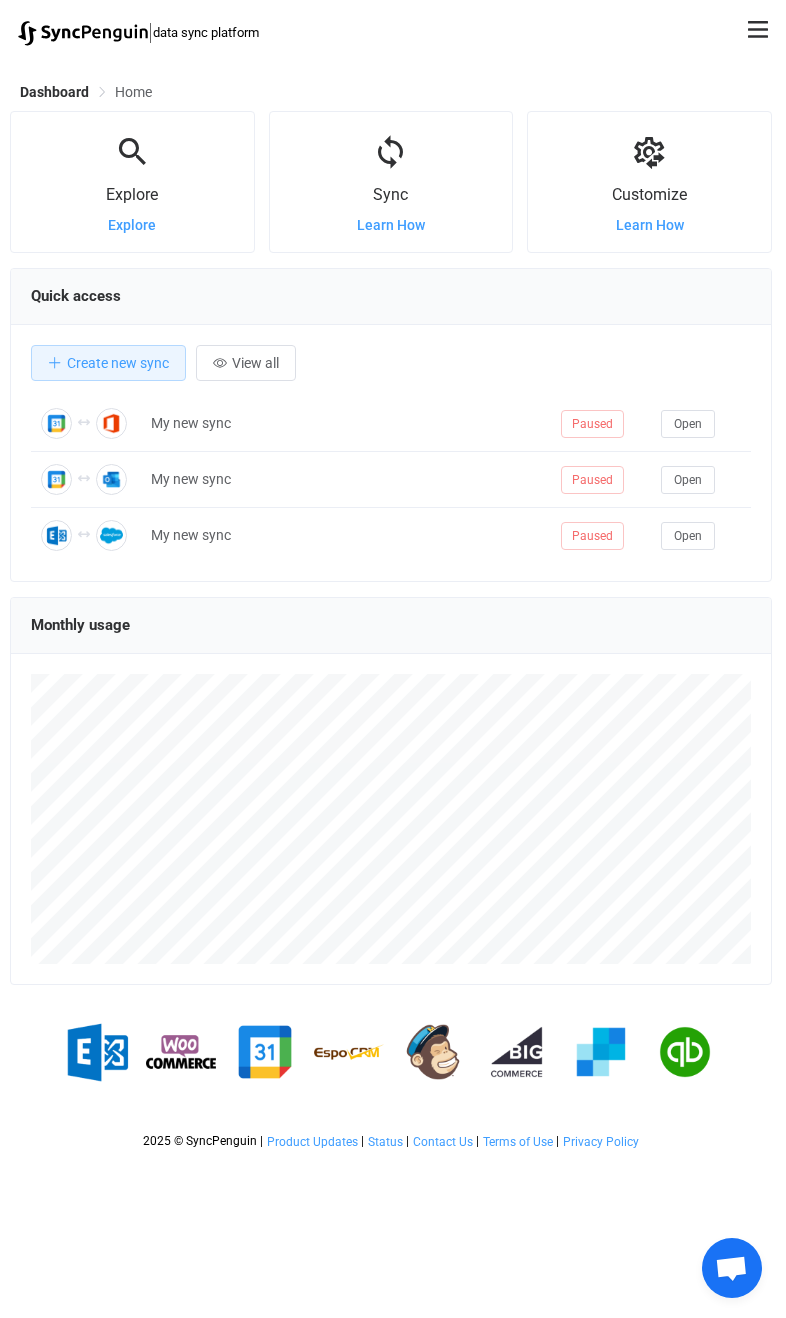 click 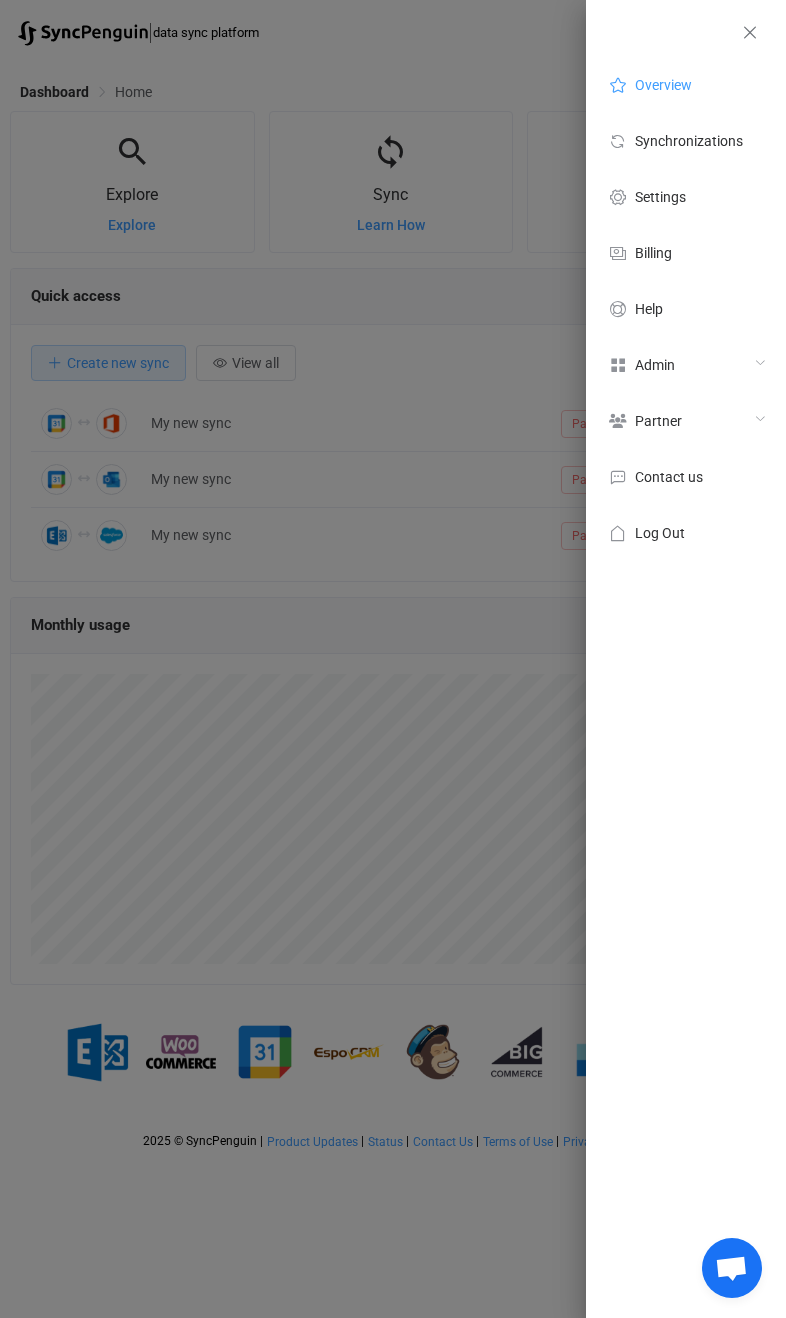 click on "Admin" at bounding box center [686, 364] 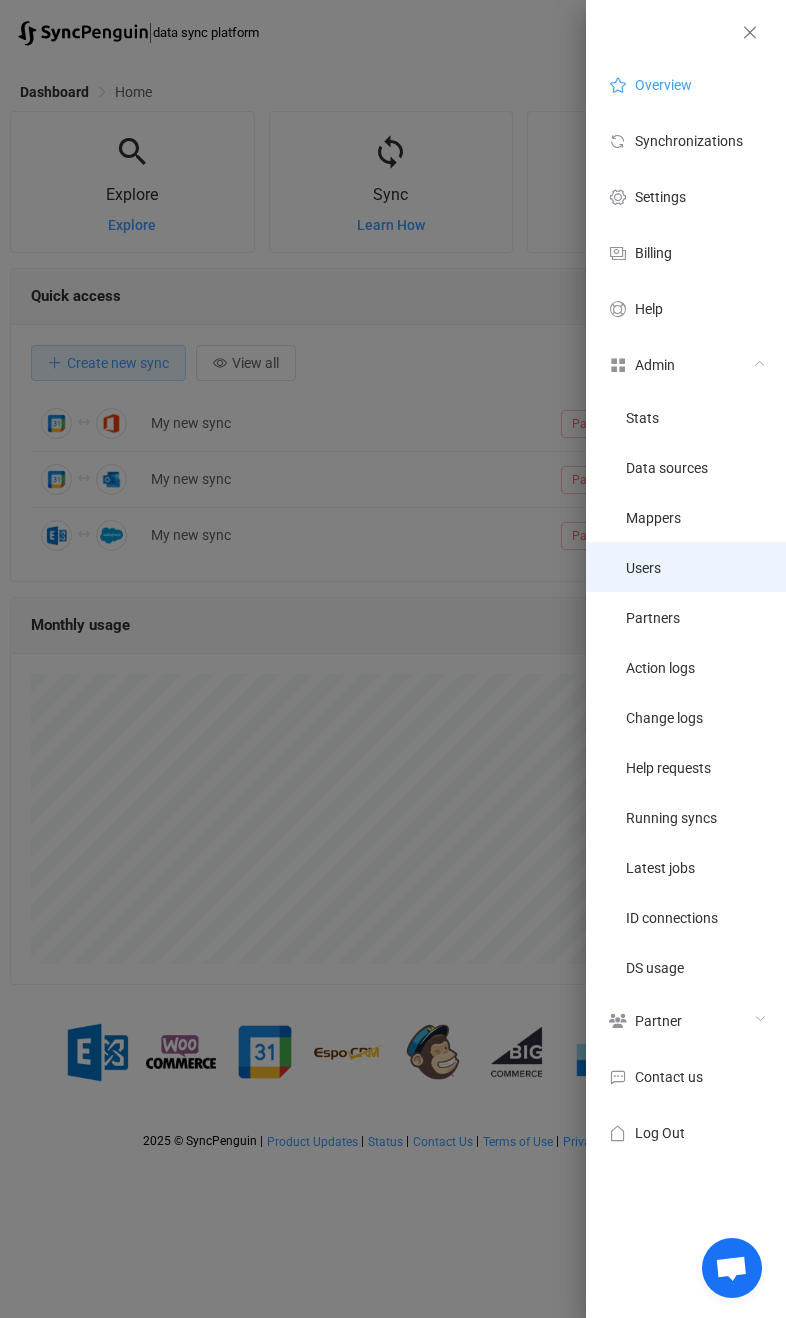 click on "Users" at bounding box center (686, 567) 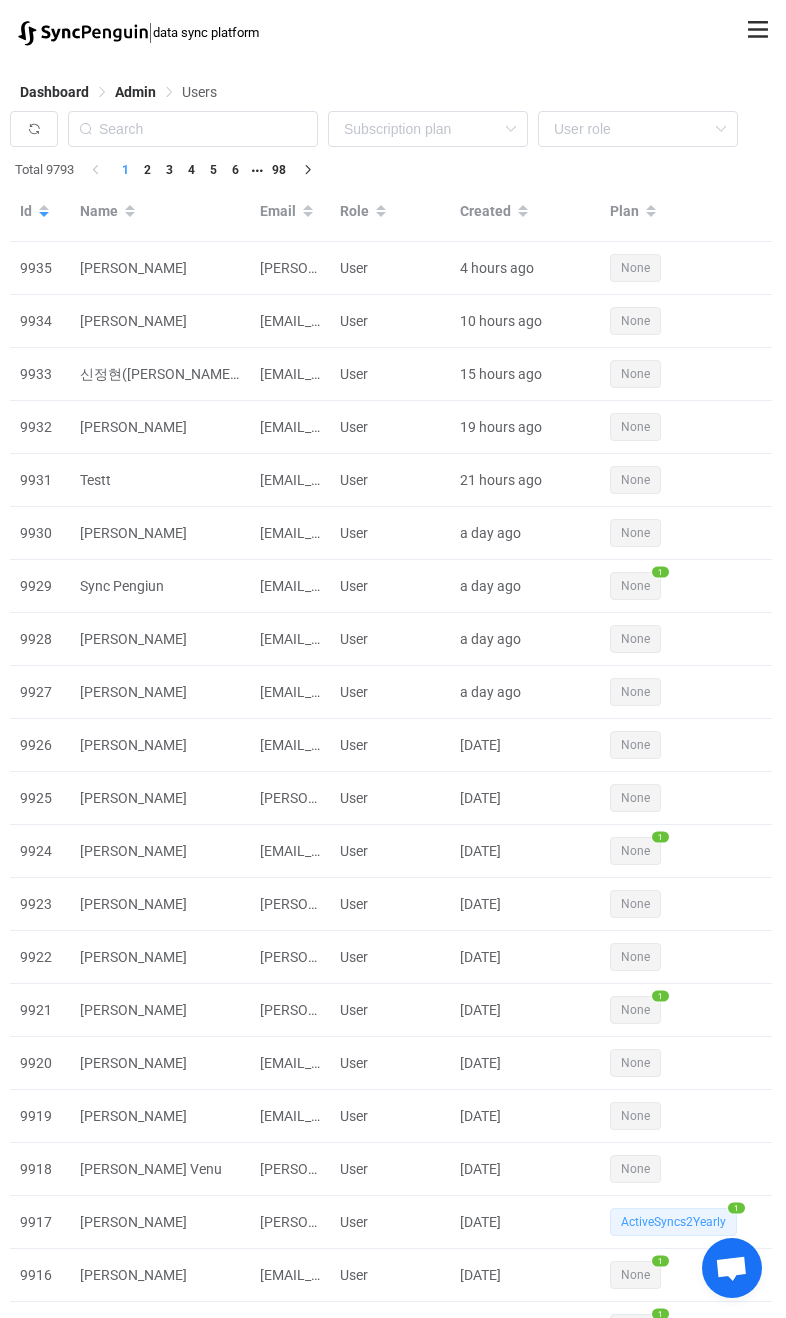 scroll, scrollTop: 0, scrollLeft: 245, axis: horizontal 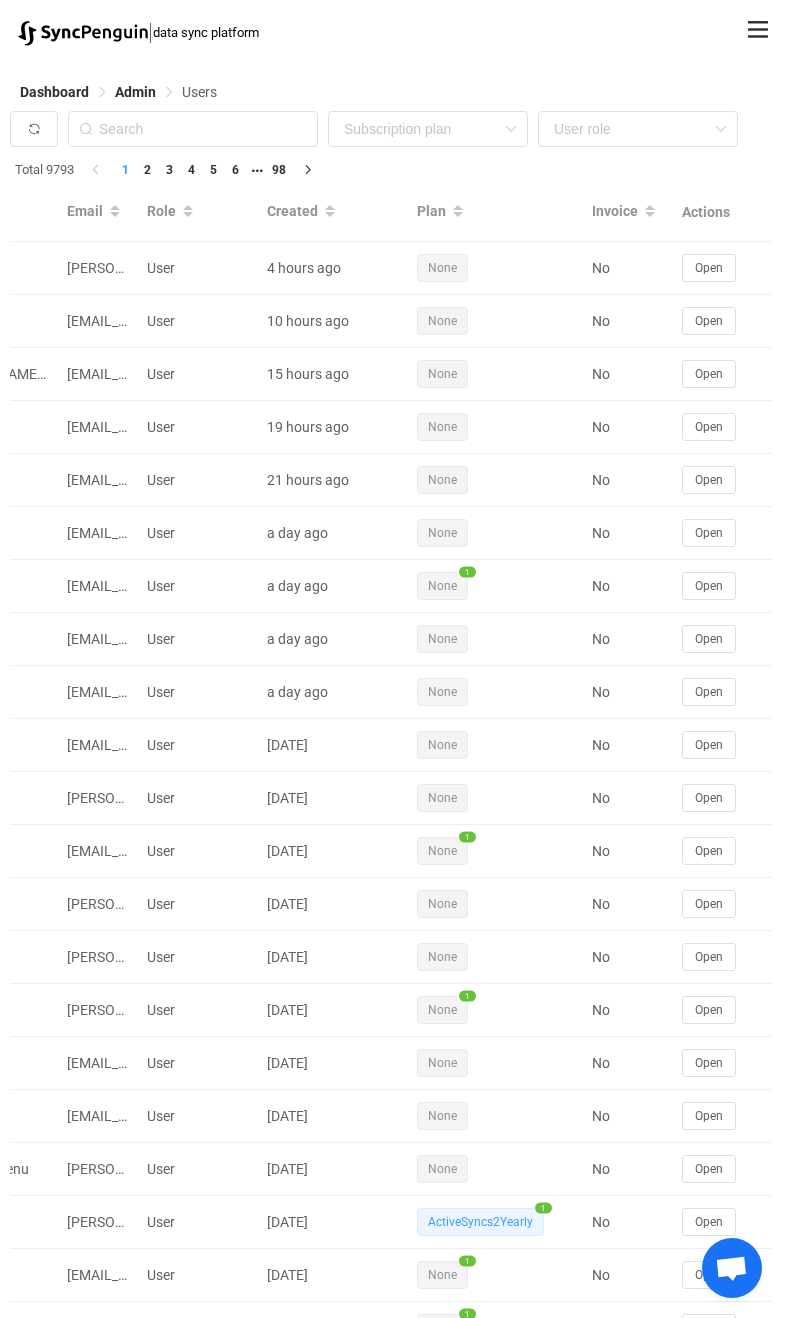 click on "|   data sync platform [EMAIL_ADDRESS][DOMAIN_NAME] Contact Us Log Out Overview Synchronizations Settings Billing Help Admin Stats Data sources Mappers Users Partners Action logs Change logs Help requests Running syncs Latest jobs ID connections DS usage Partner Users Payments Contact us Log Out" at bounding box center (393, 32) 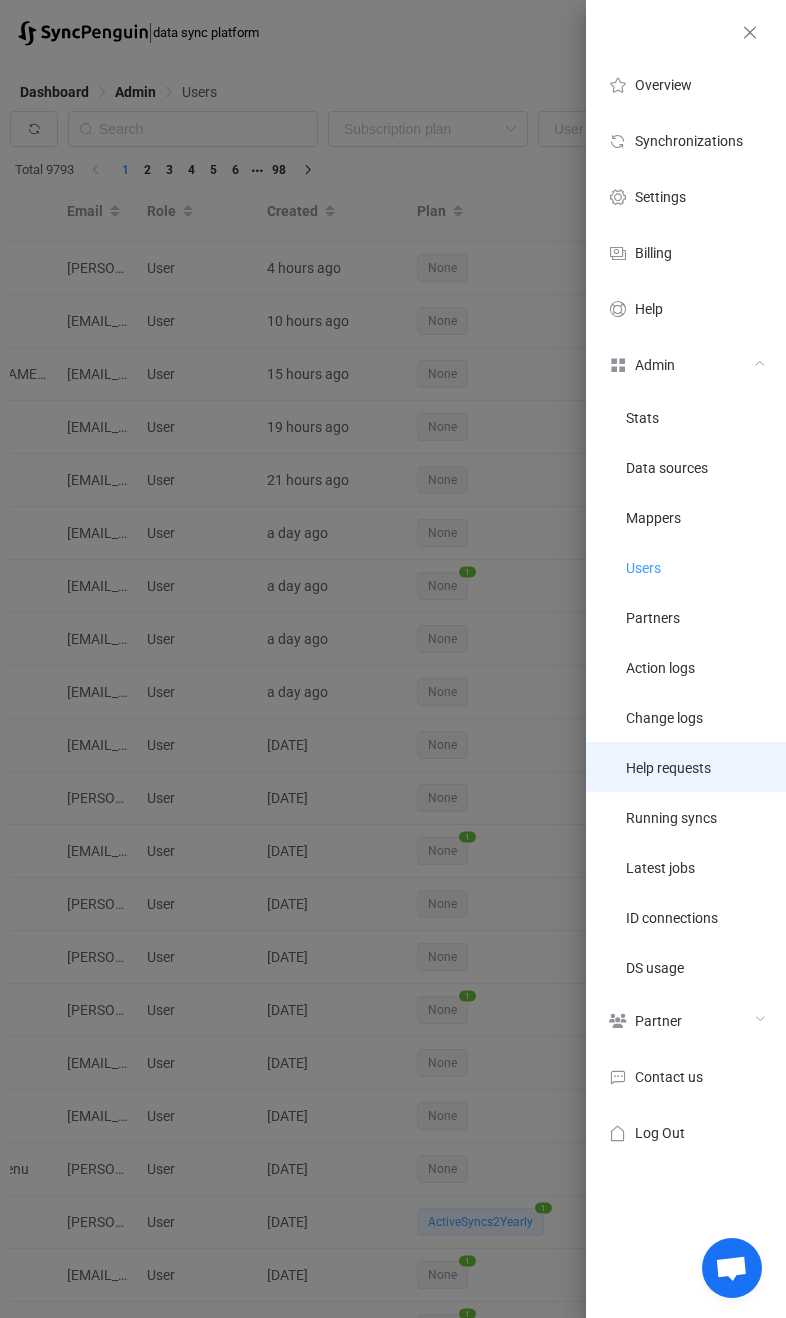 click on "Help requests" at bounding box center (686, 767) 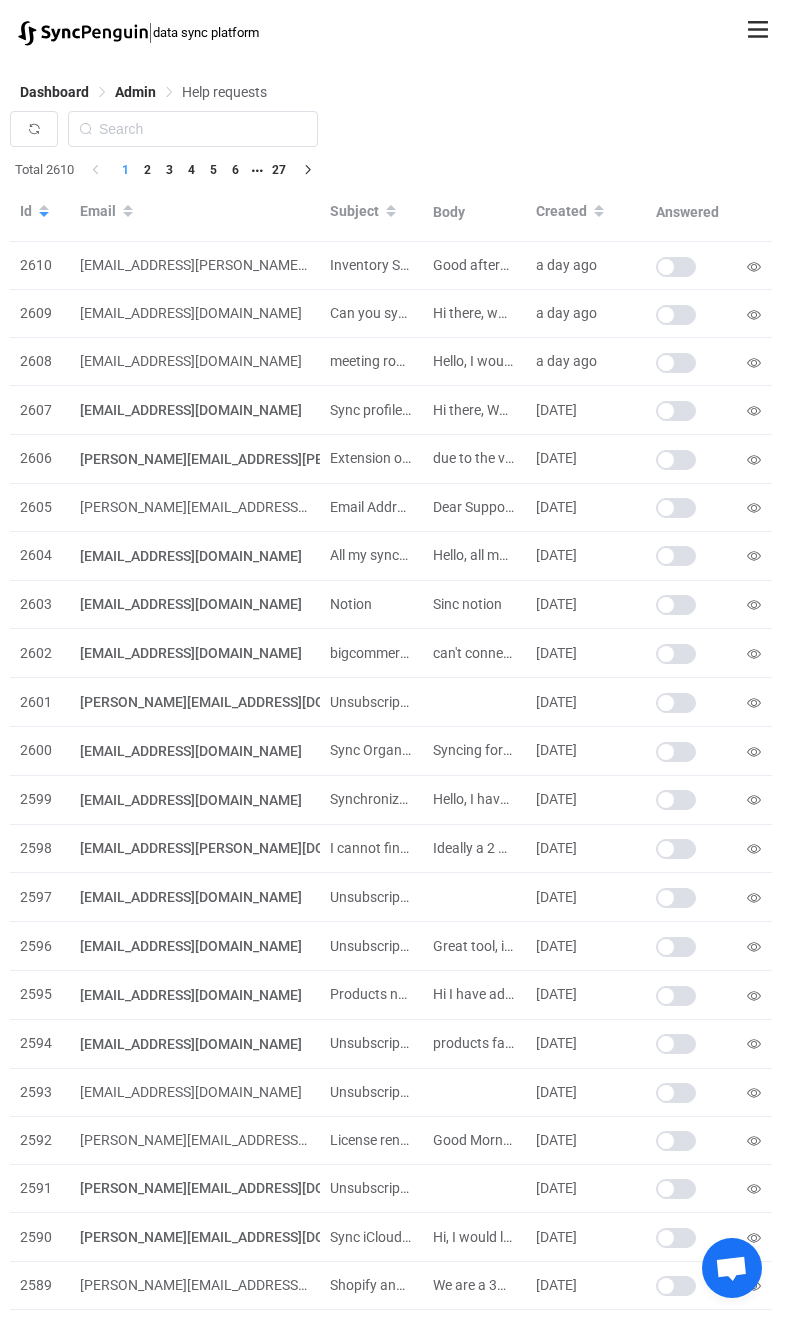 click on "|   data sync platform [EMAIL_ADDRESS][DOMAIN_NAME] Contact Us Log Out Overview Synchronizations Settings Billing Help Admin Stats Data sources Mappers Users Partners Action logs Change logs Help requests Running syncs Latest jobs ID connections DS usage Partner Users Payments Contact us Log Out" at bounding box center [393, 32] 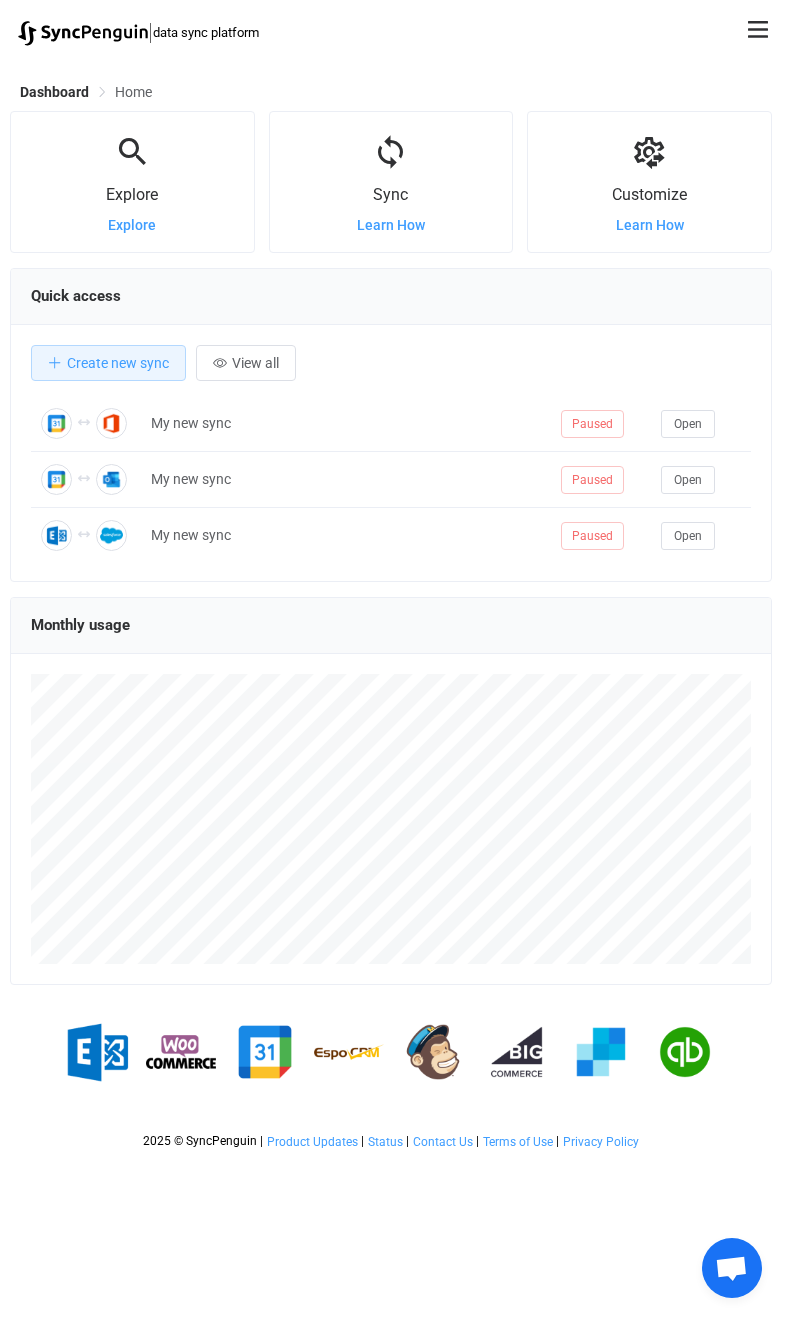 scroll, scrollTop: 0, scrollLeft: 0, axis: both 